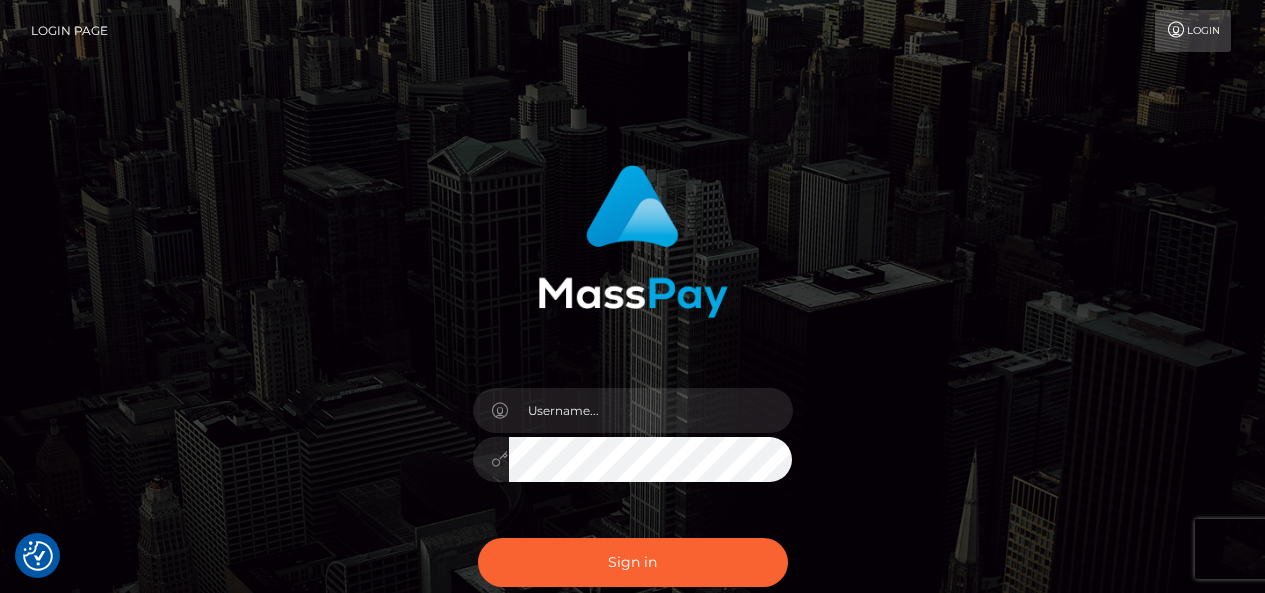 scroll, scrollTop: 0, scrollLeft: 0, axis: both 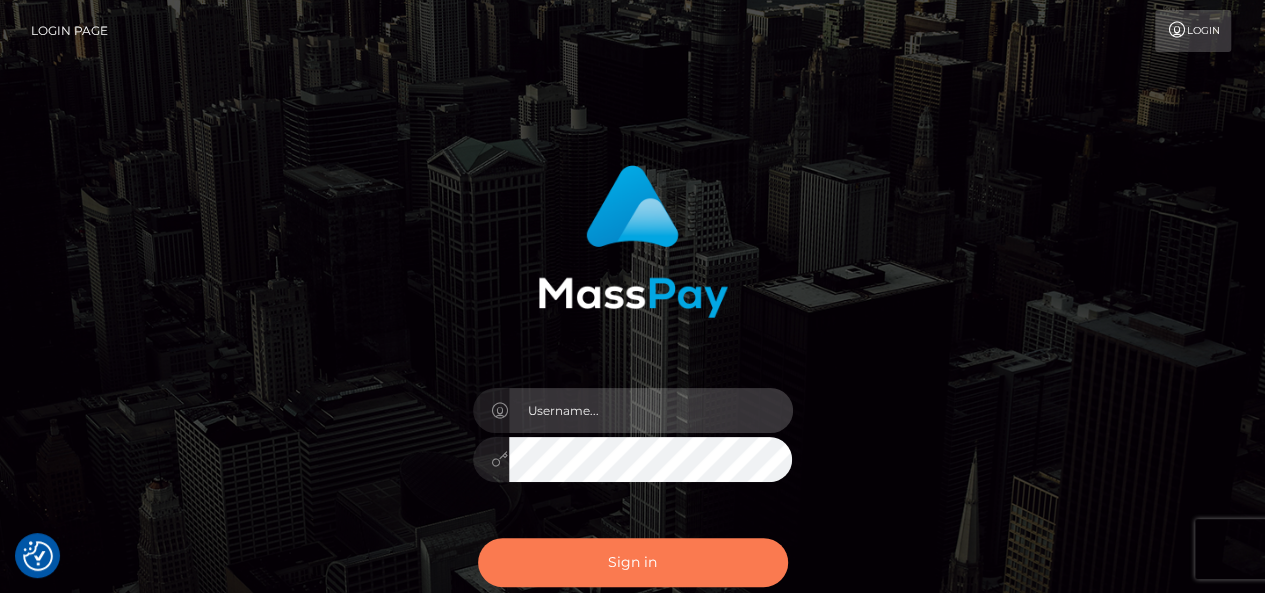 type on "pk.es" 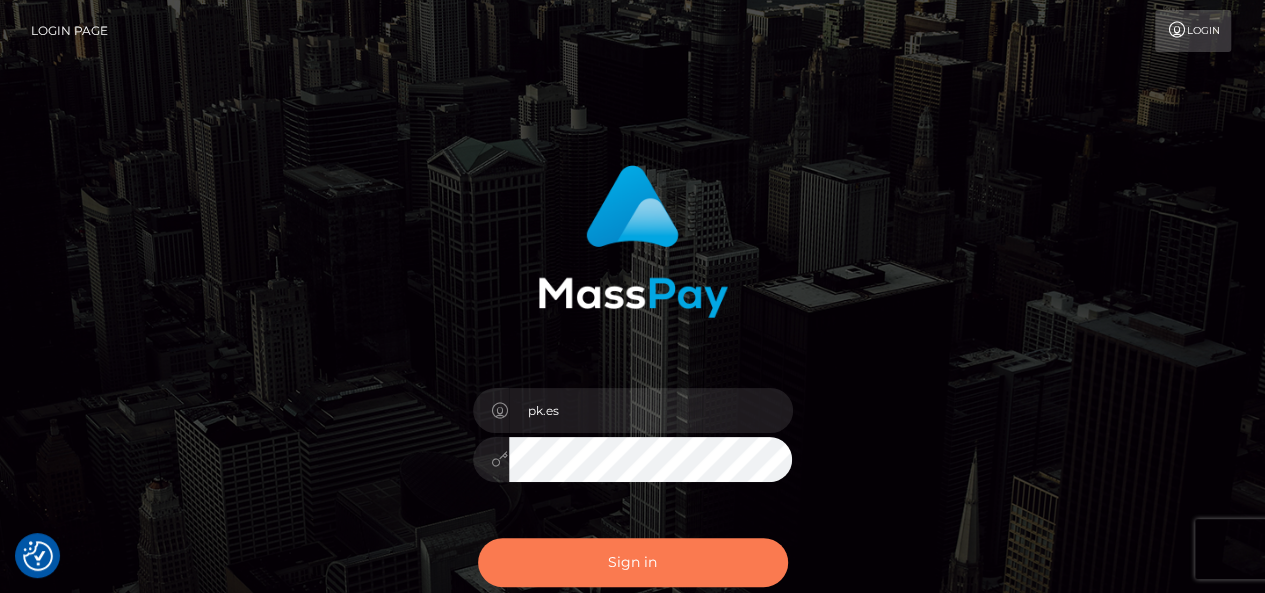 click on "Sign in" at bounding box center (633, 562) 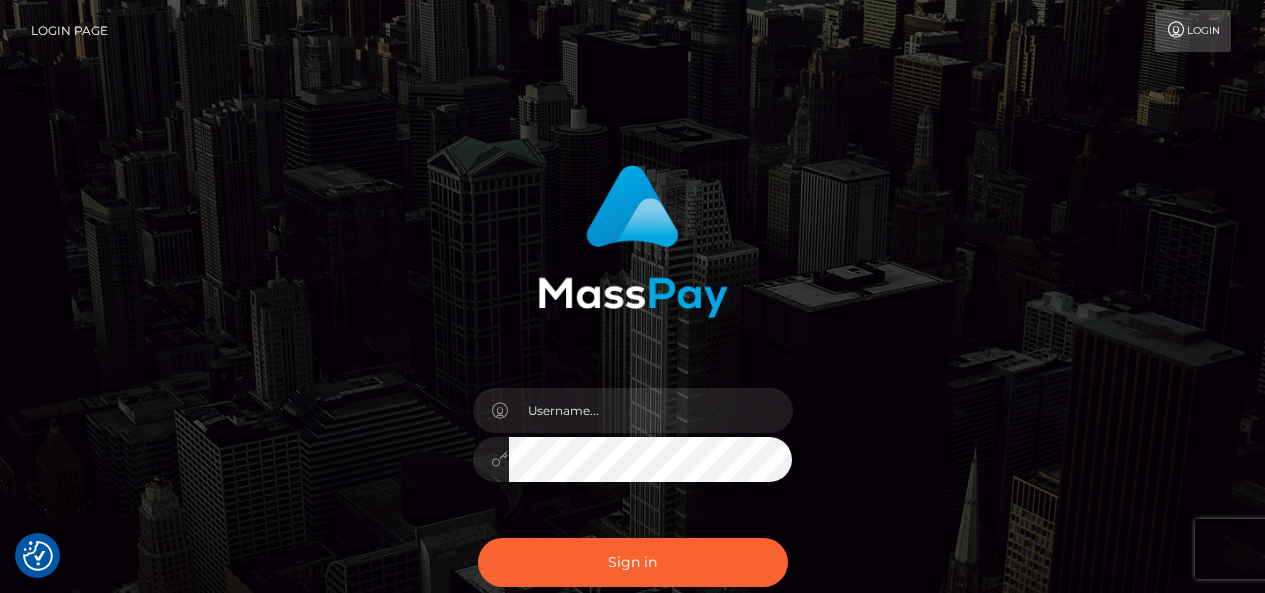 scroll, scrollTop: 0, scrollLeft: 0, axis: both 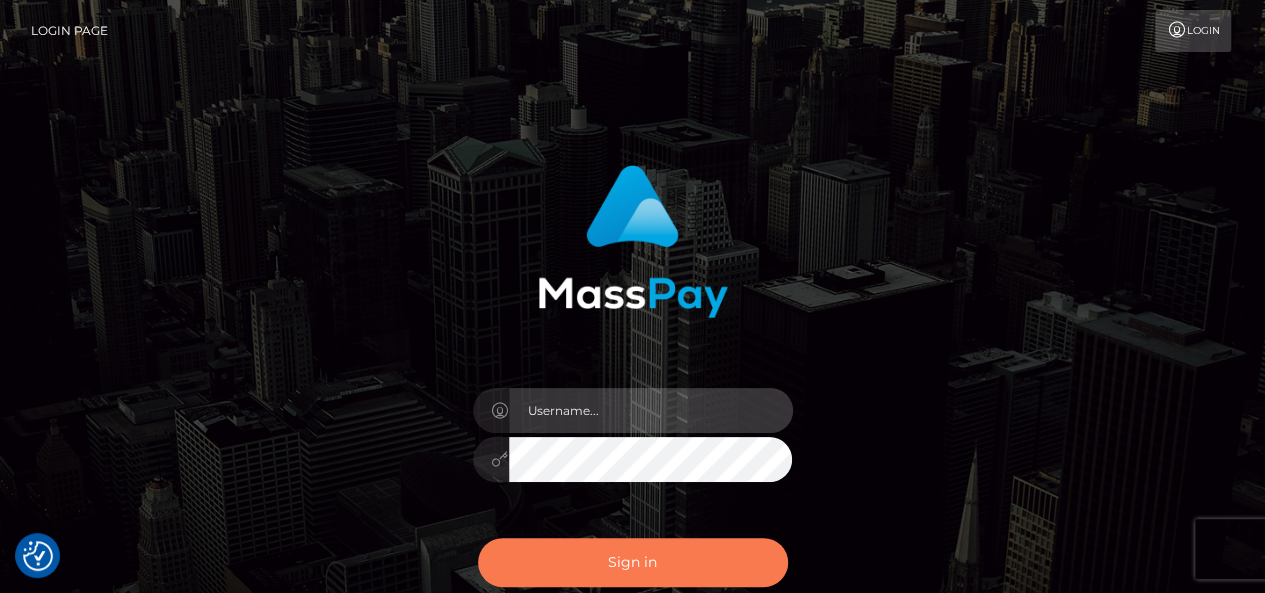 type on "pk.es" 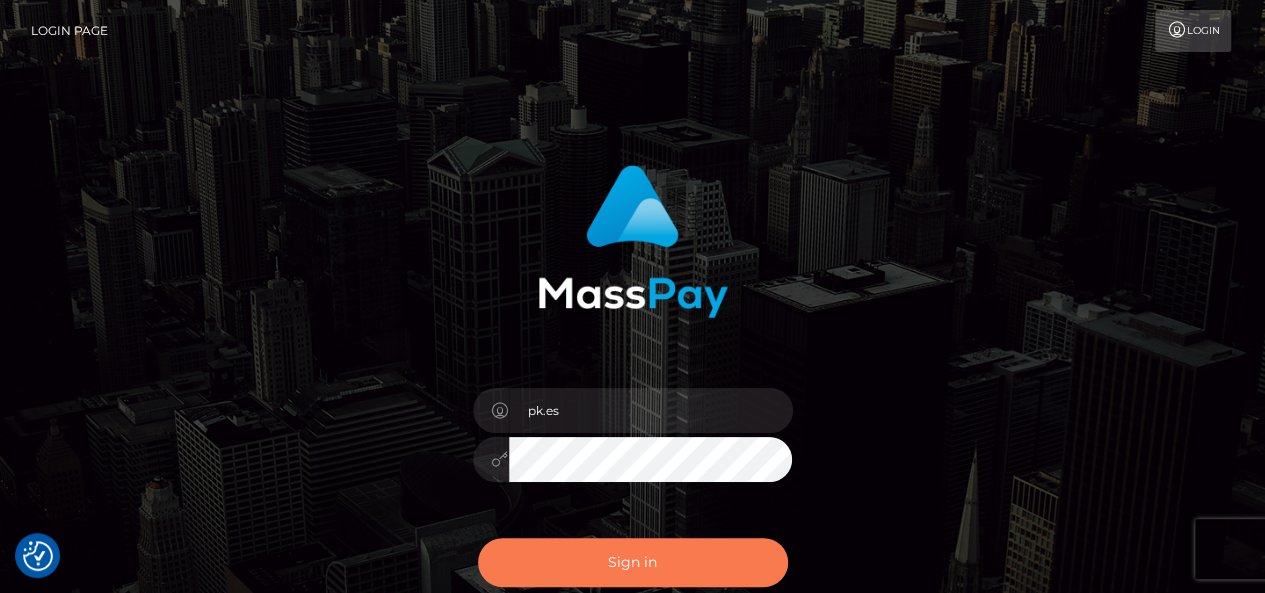 click on "Sign in" at bounding box center (633, 562) 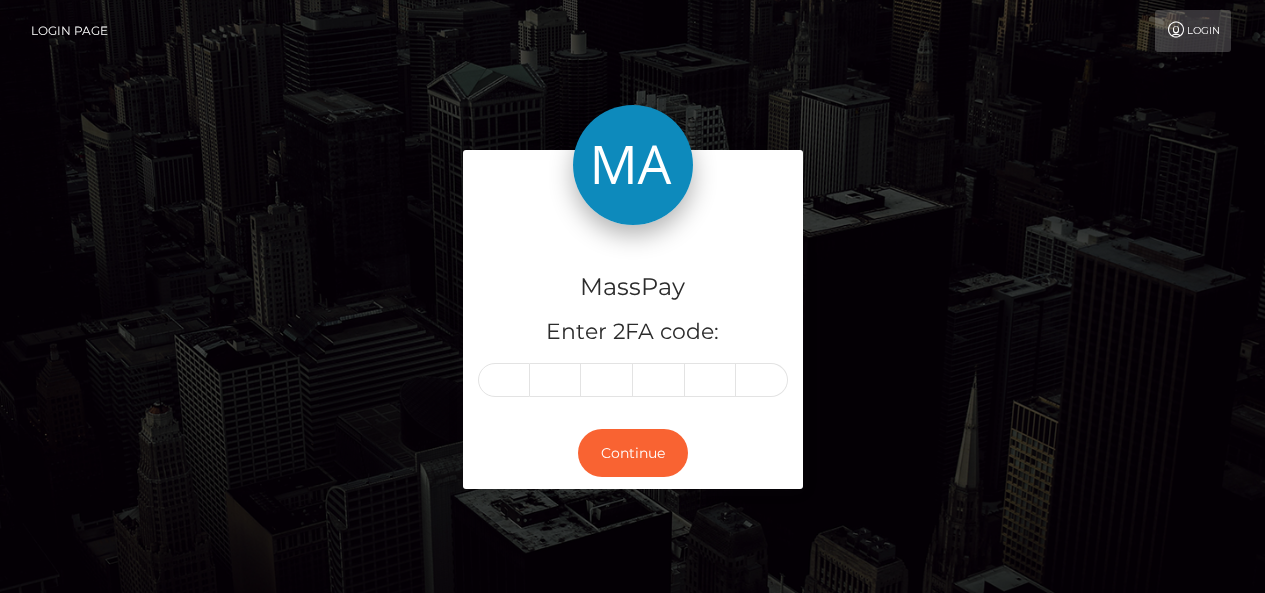 scroll, scrollTop: 0, scrollLeft: 0, axis: both 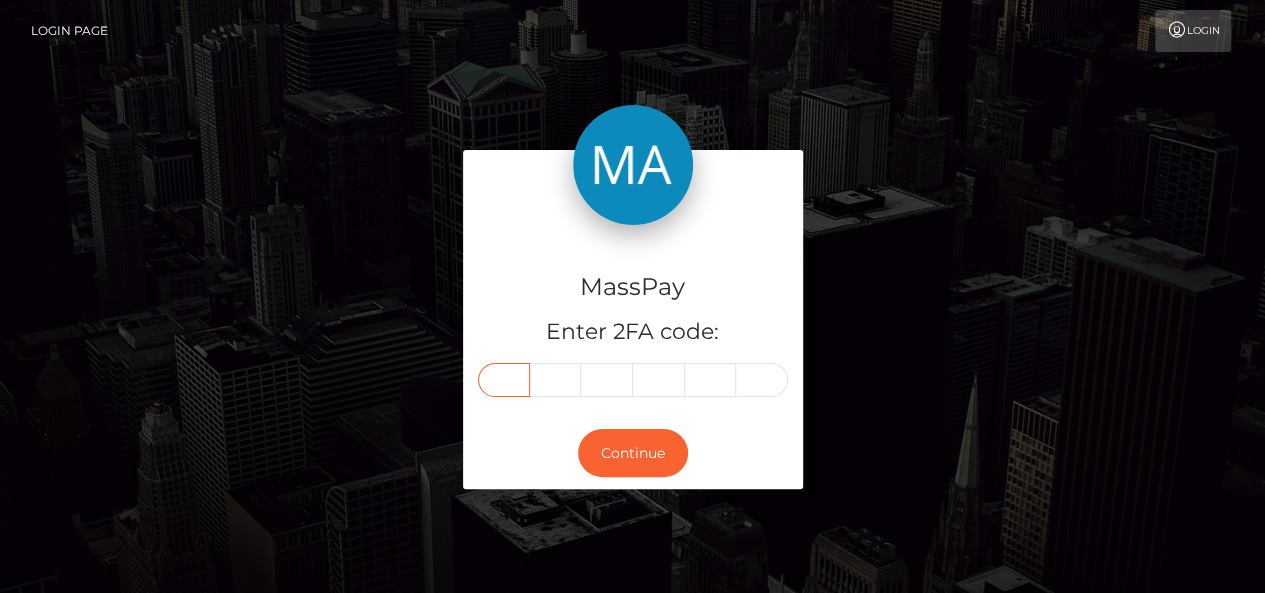 paste on "2" 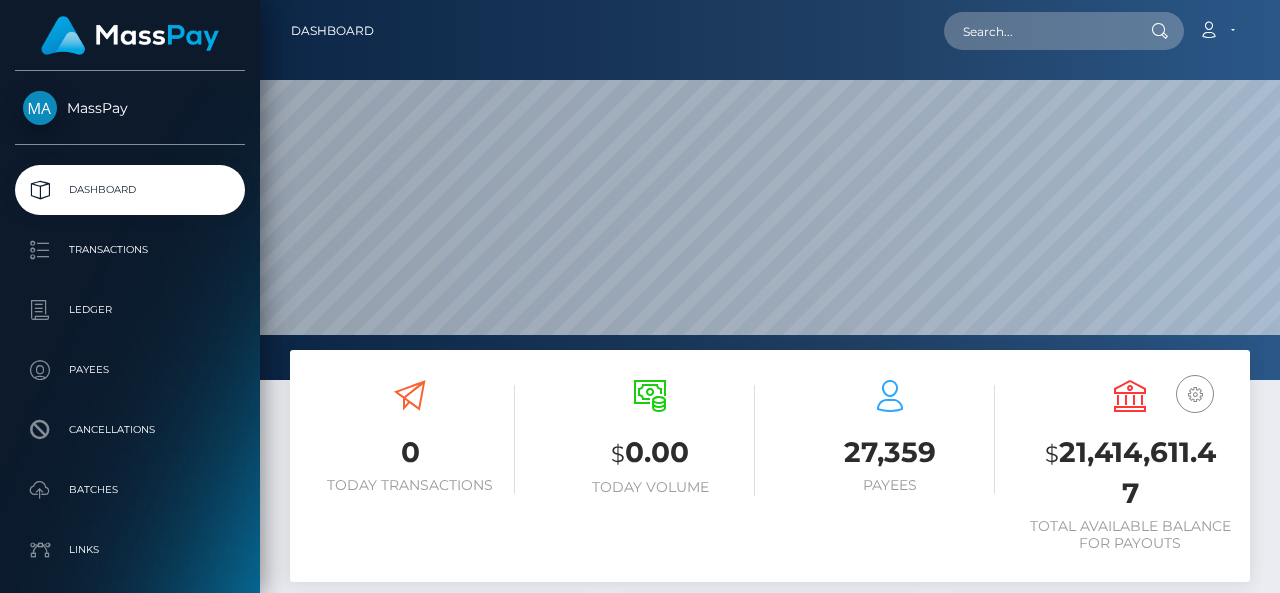 scroll, scrollTop: 0, scrollLeft: 0, axis: both 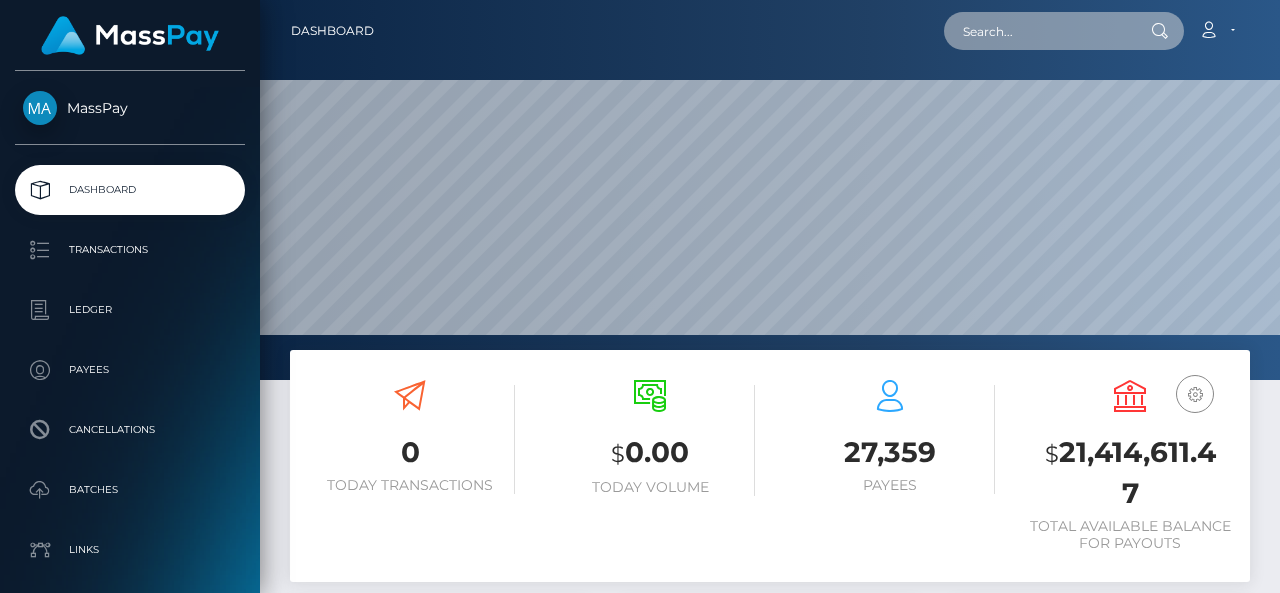 click at bounding box center (1038, 31) 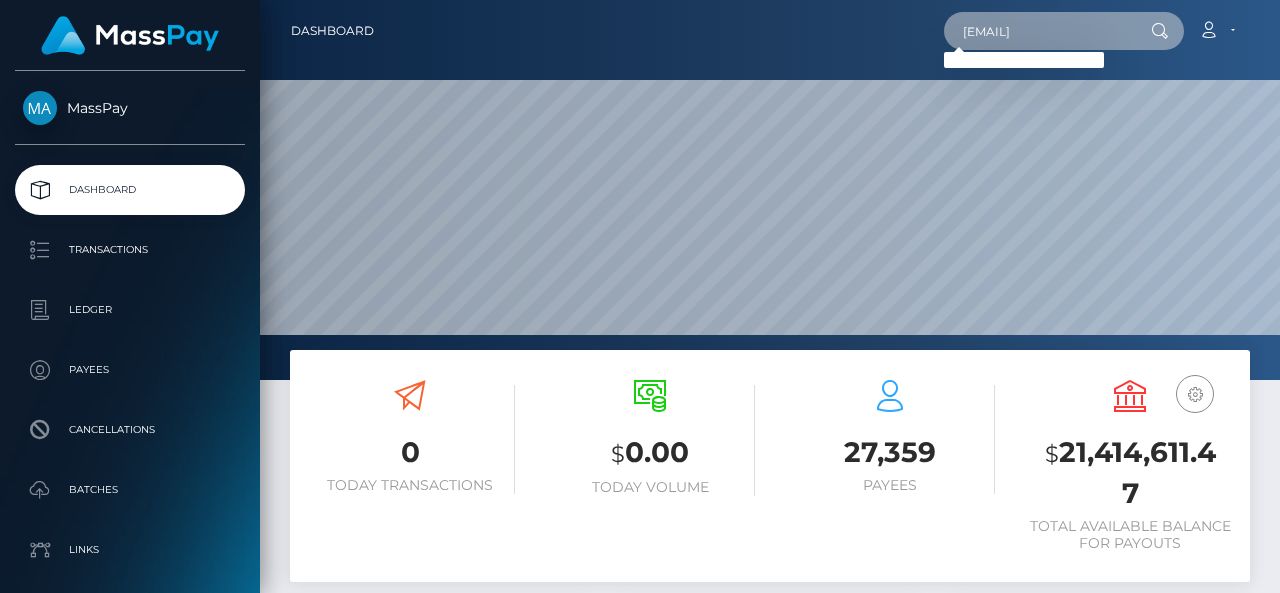 scroll, scrollTop: 0, scrollLeft: 6, axis: horizontal 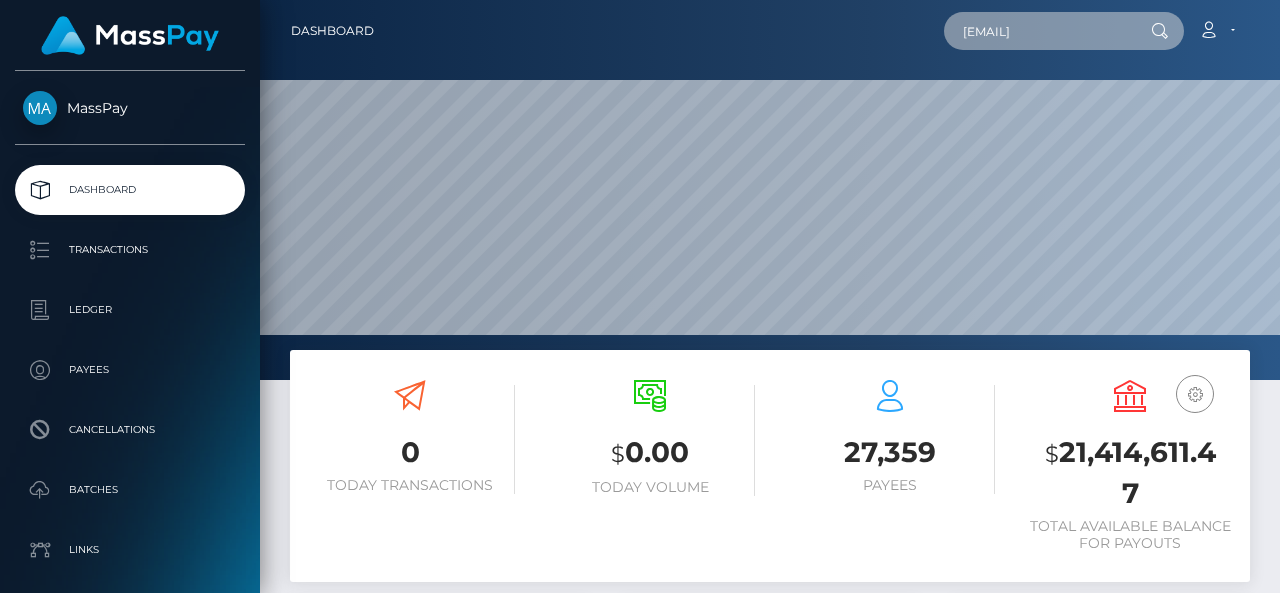 click on "20225066@s.ubaguio.edu" at bounding box center (1038, 31) 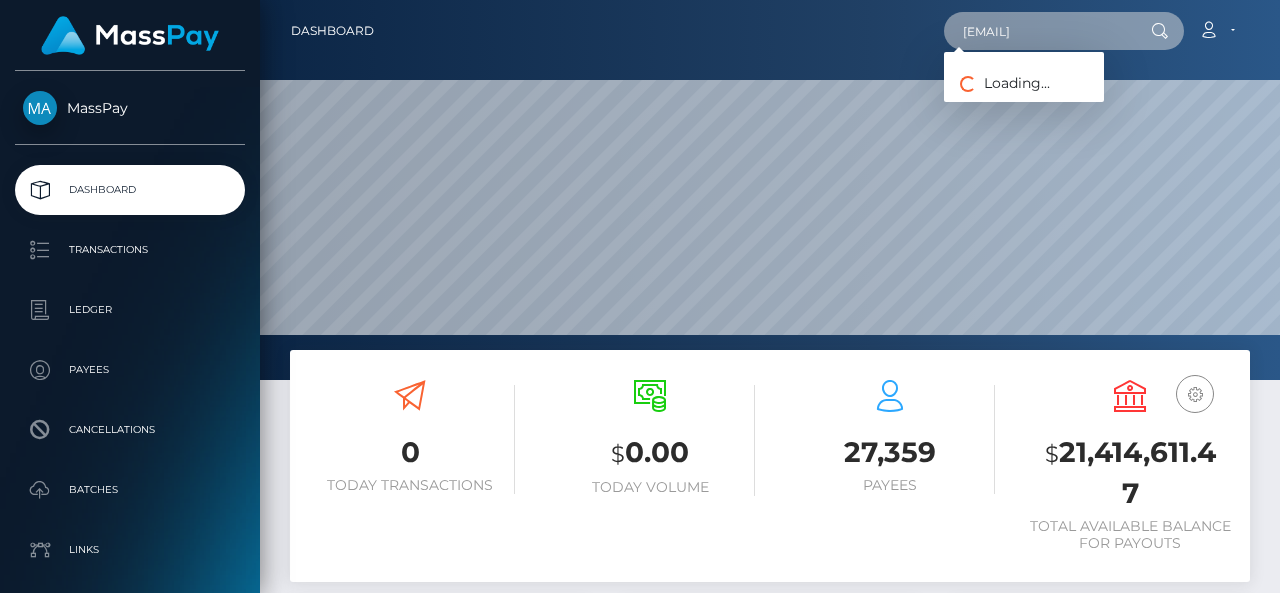 paste on "686392d5add64d13c60d744e" 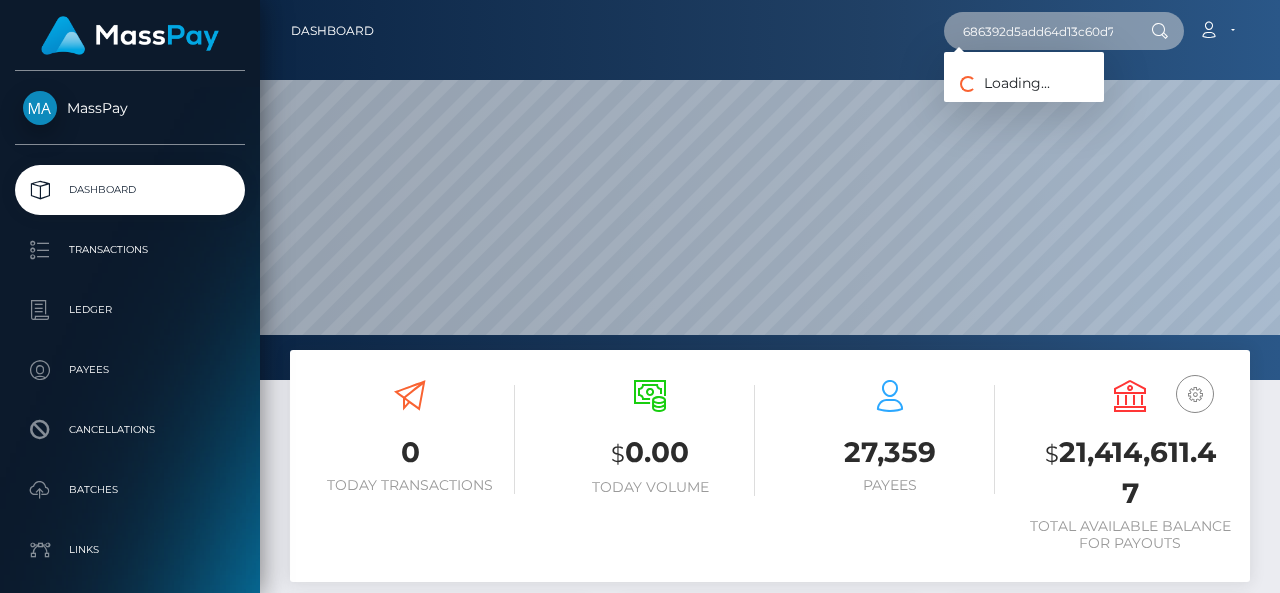 scroll, scrollTop: 0, scrollLeft: 24, axis: horizontal 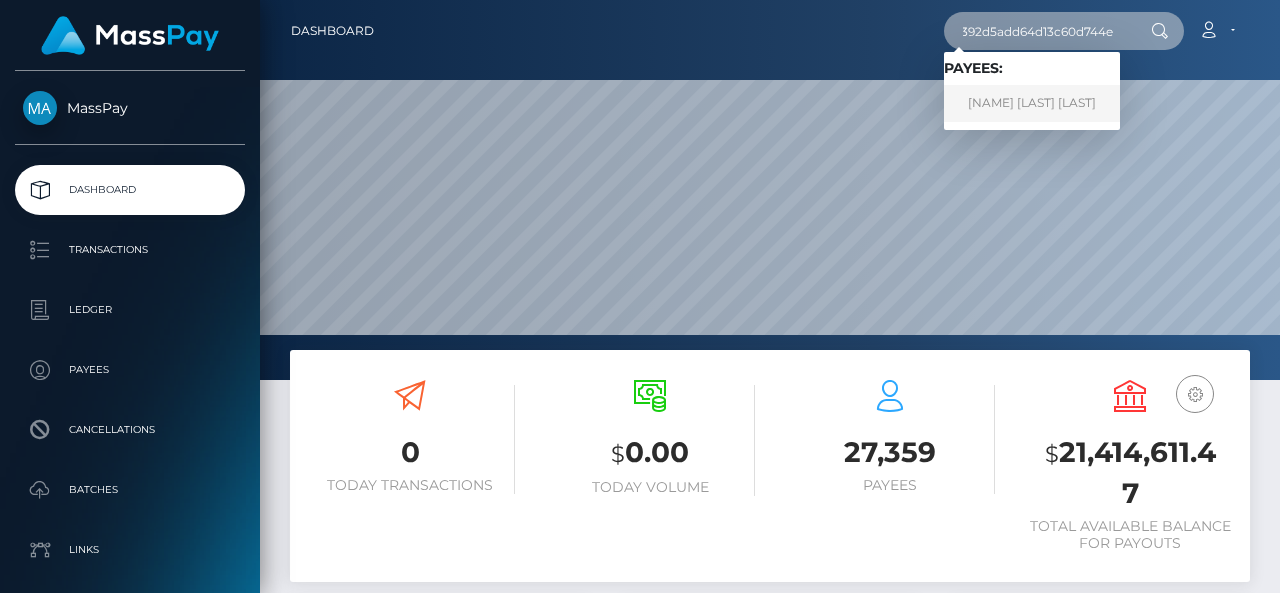 type on "686392d5add64d13c60d744e" 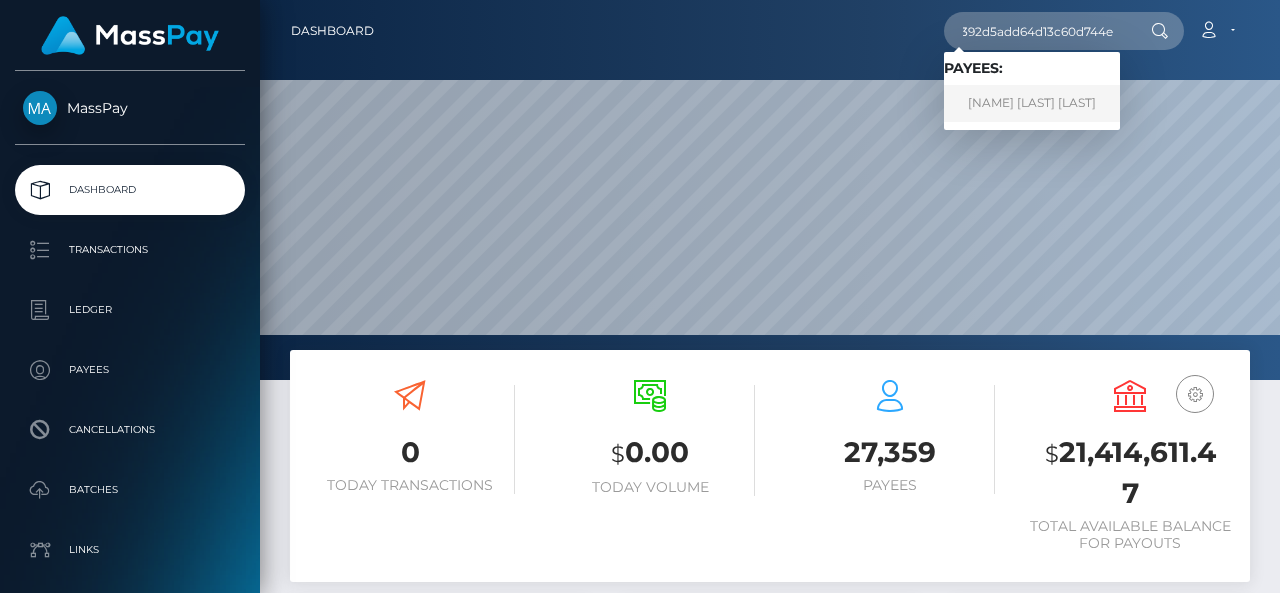 scroll, scrollTop: 0, scrollLeft: 0, axis: both 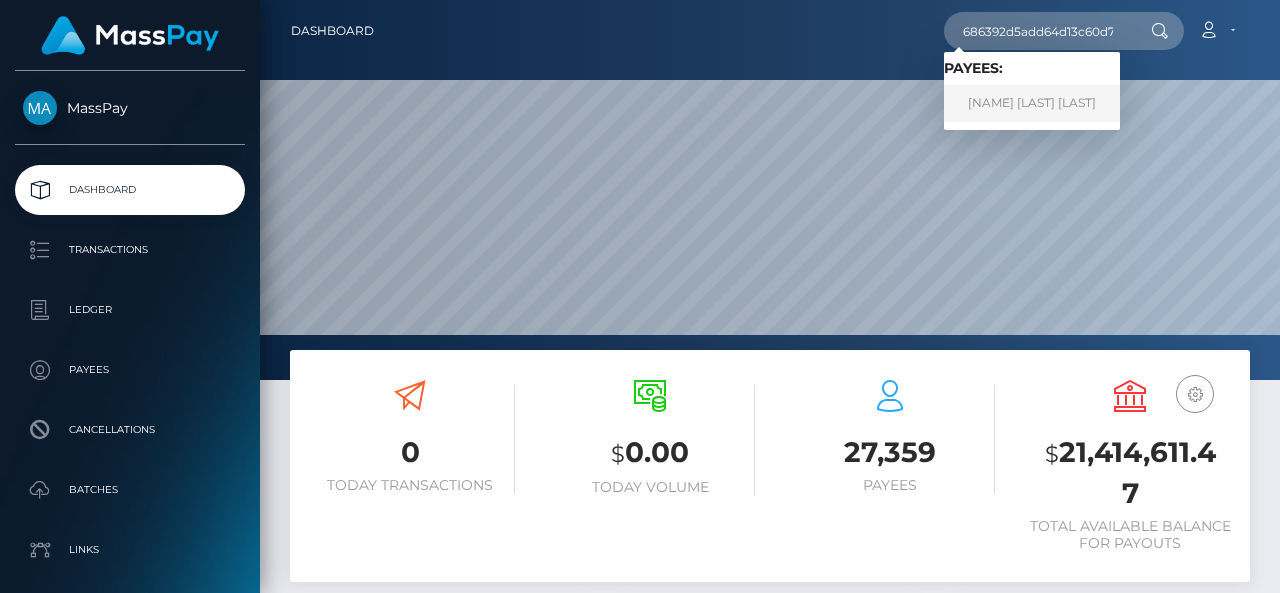 click on "JERMAINE ECLAR  LARANANG" at bounding box center [1032, 103] 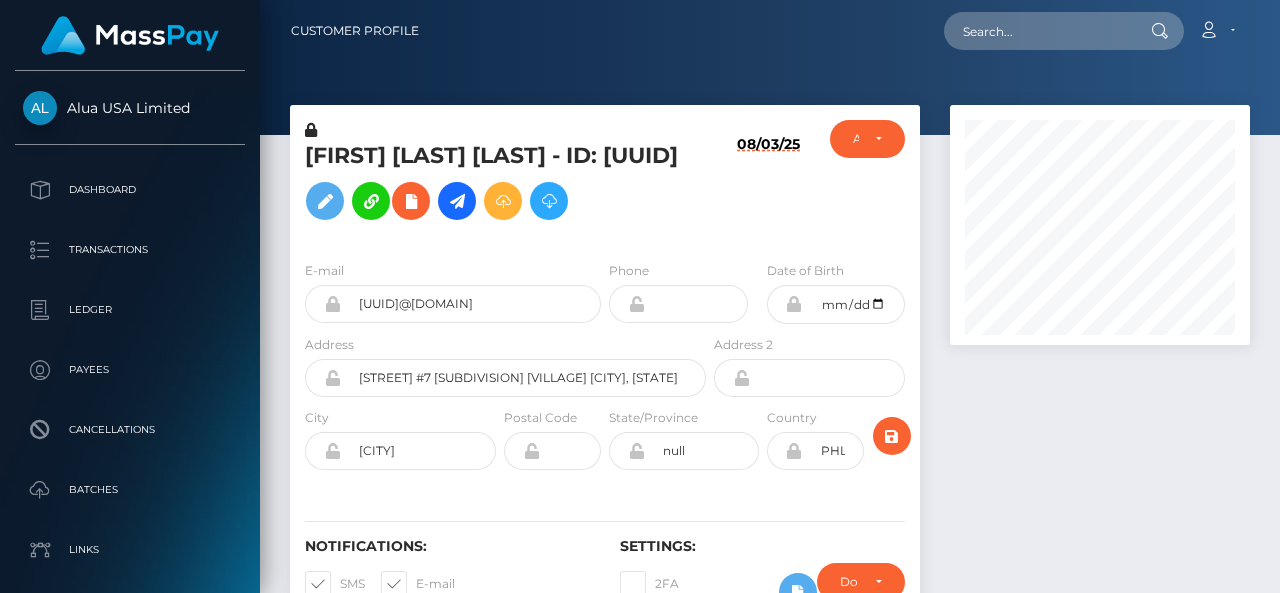 scroll, scrollTop: 0, scrollLeft: 0, axis: both 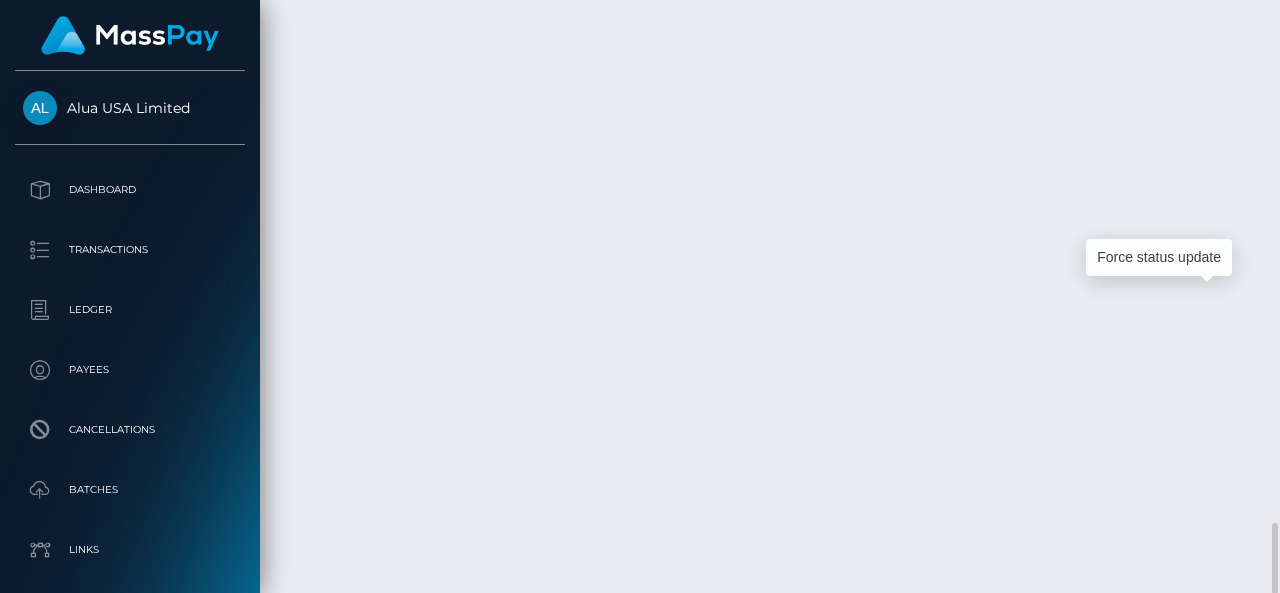 click on "Alua USA Limited
Dashboard
Transactions
Ledger
Payees
Cancellations" at bounding box center [640, 296] 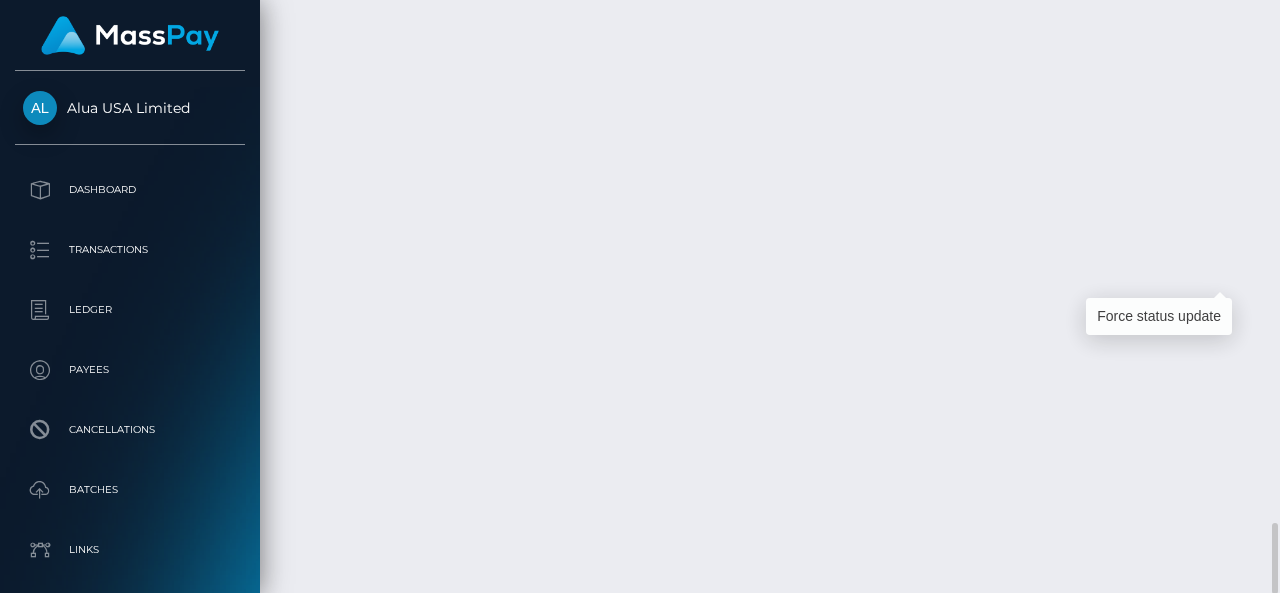 scroll, scrollTop: 240, scrollLeft: 300, axis: both 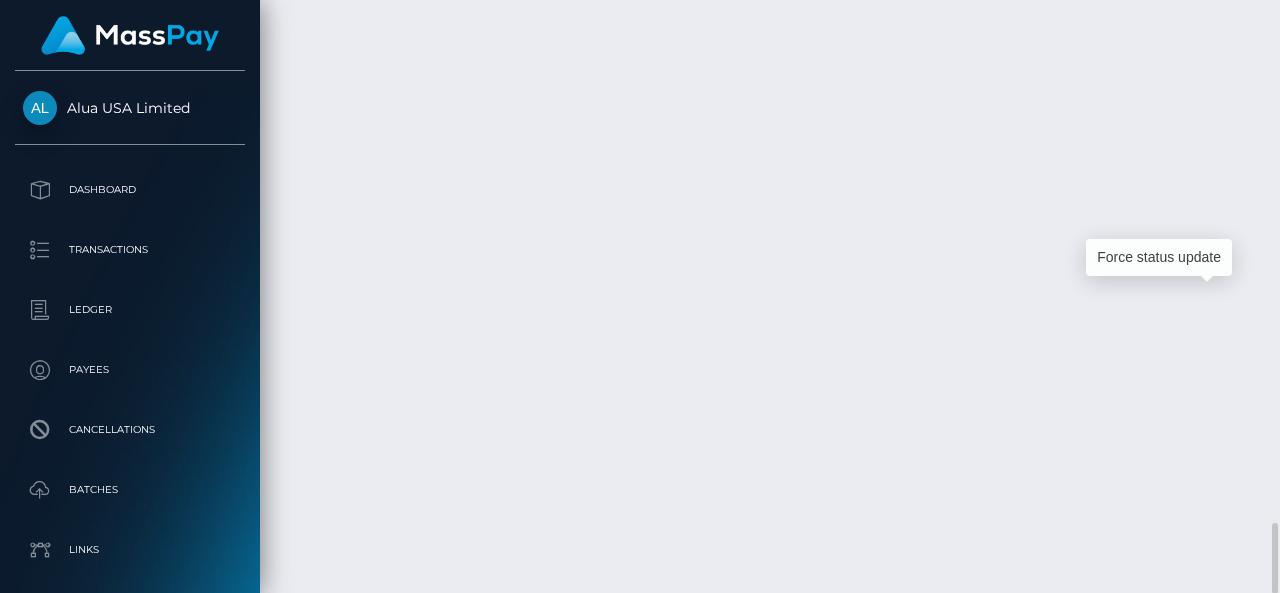 click at bounding box center (1187, -836) 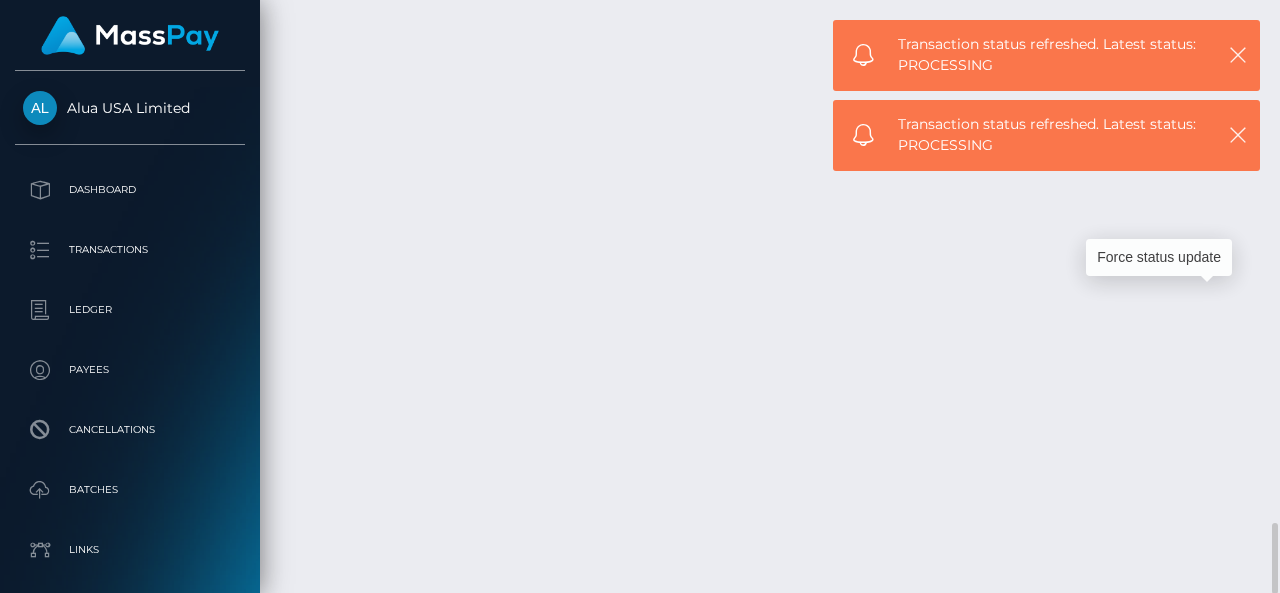 scroll, scrollTop: 240, scrollLeft: 300, axis: both 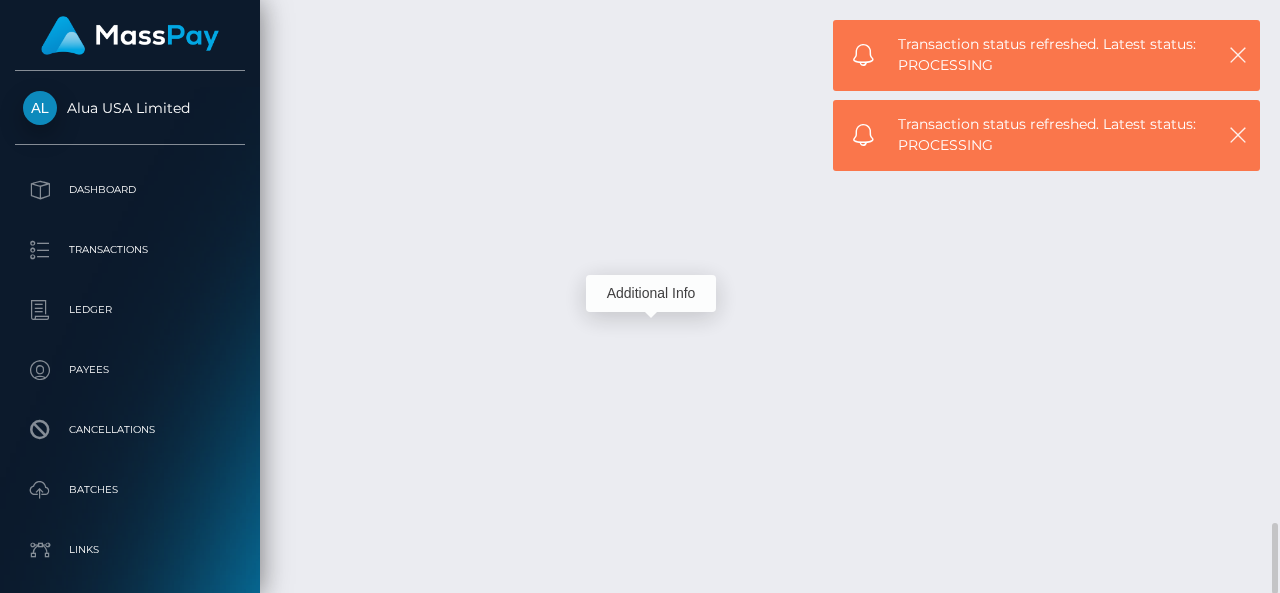 click at bounding box center (687, -810) 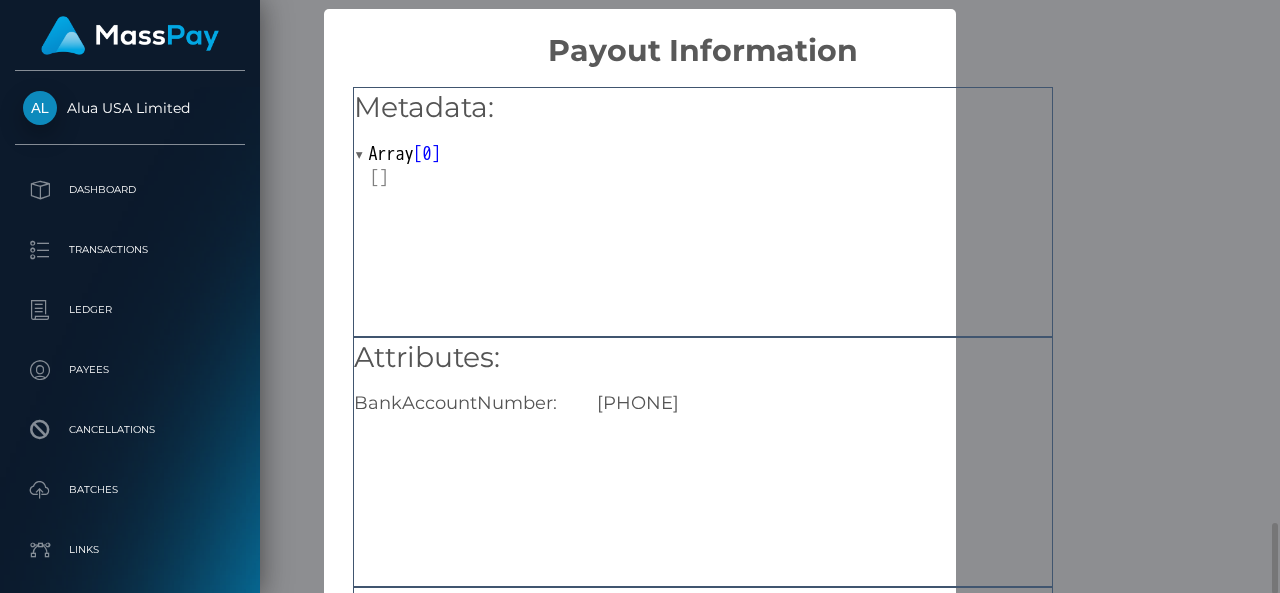scroll, scrollTop: 358, scrollLeft: 0, axis: vertical 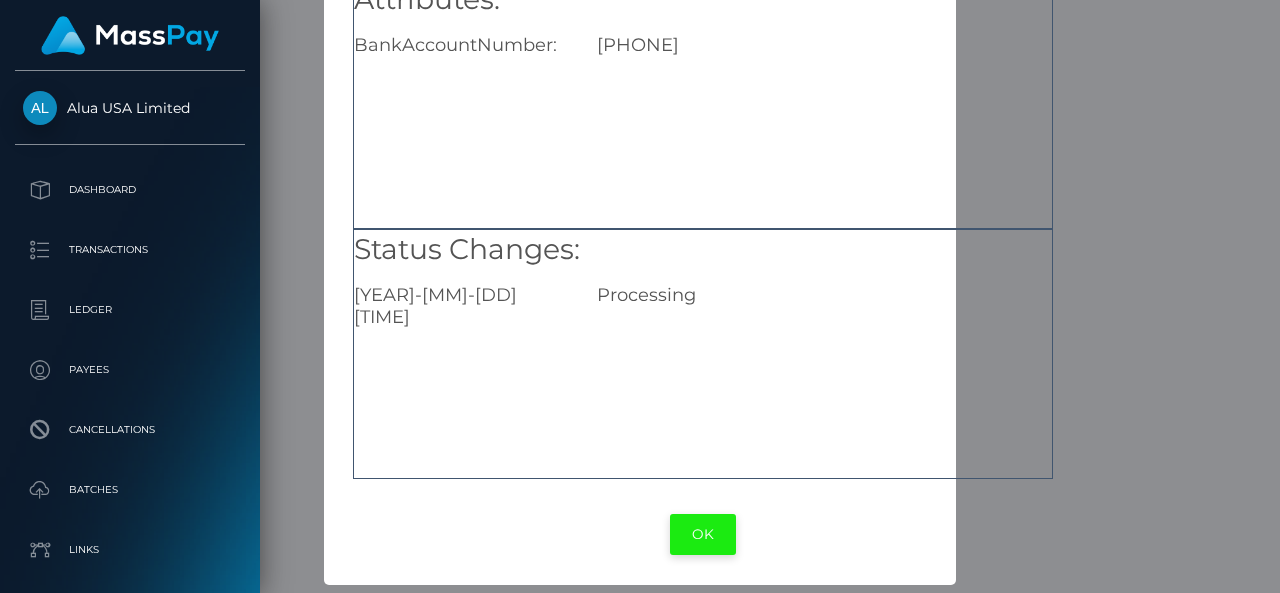 click on "OK" at bounding box center [703, 534] 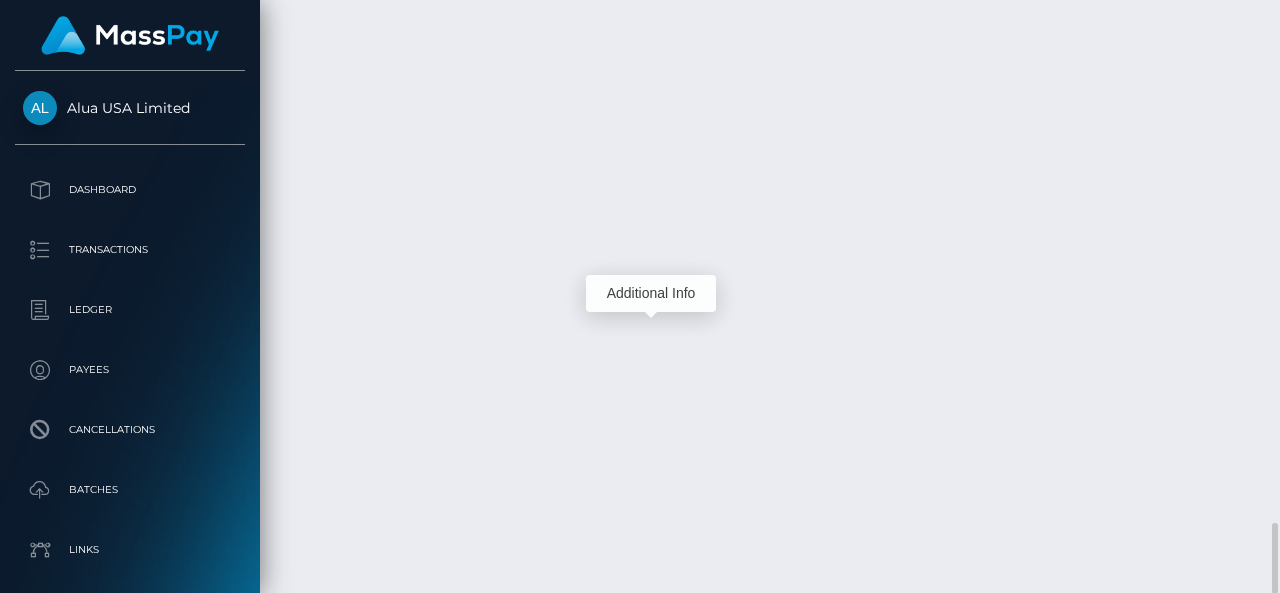 scroll, scrollTop: 240, scrollLeft: 300, axis: both 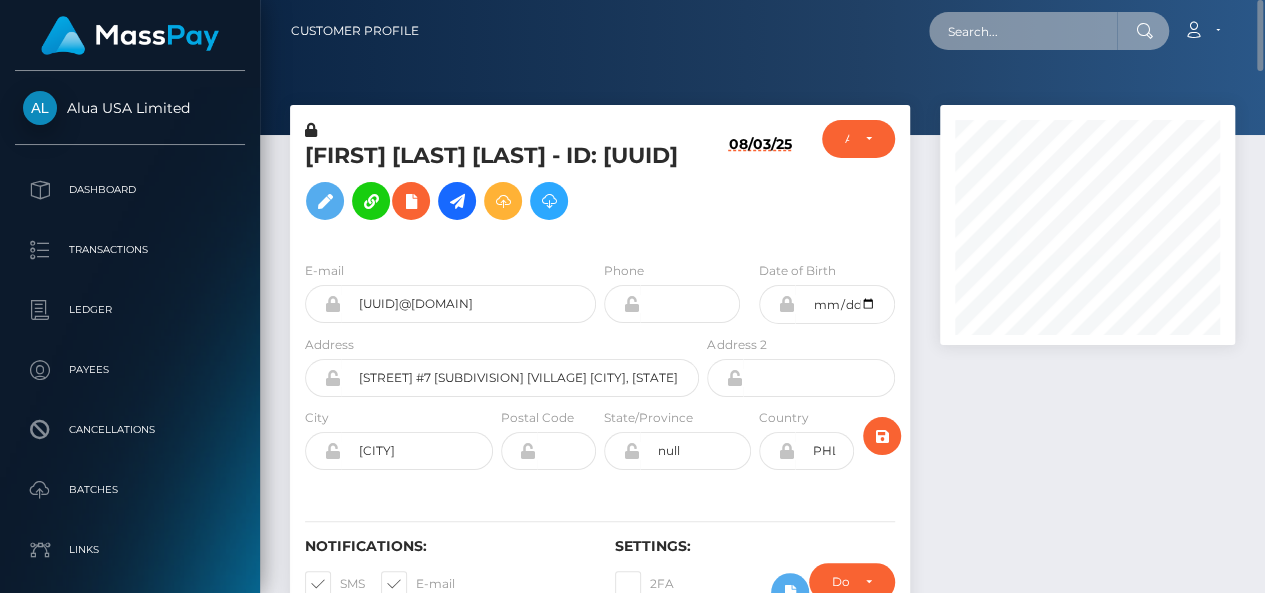 click on "Loading...
Loading...
Account
Edit Profile Logout" at bounding box center [834, 31] 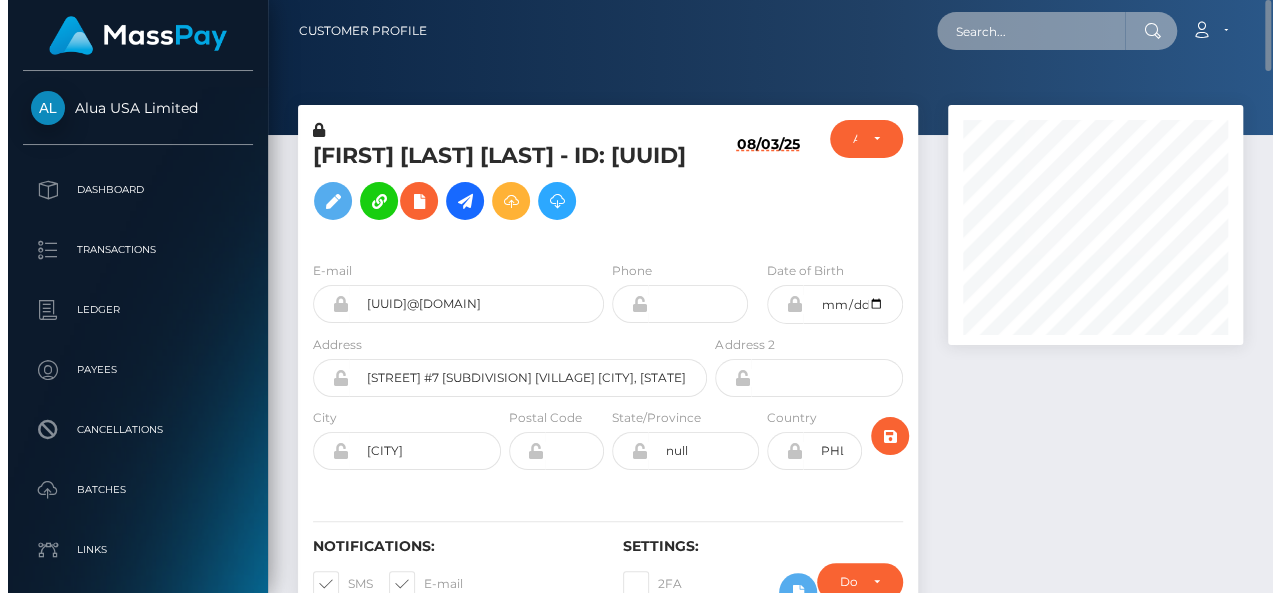 scroll, scrollTop: 999760, scrollLeft: 999700, axis: both 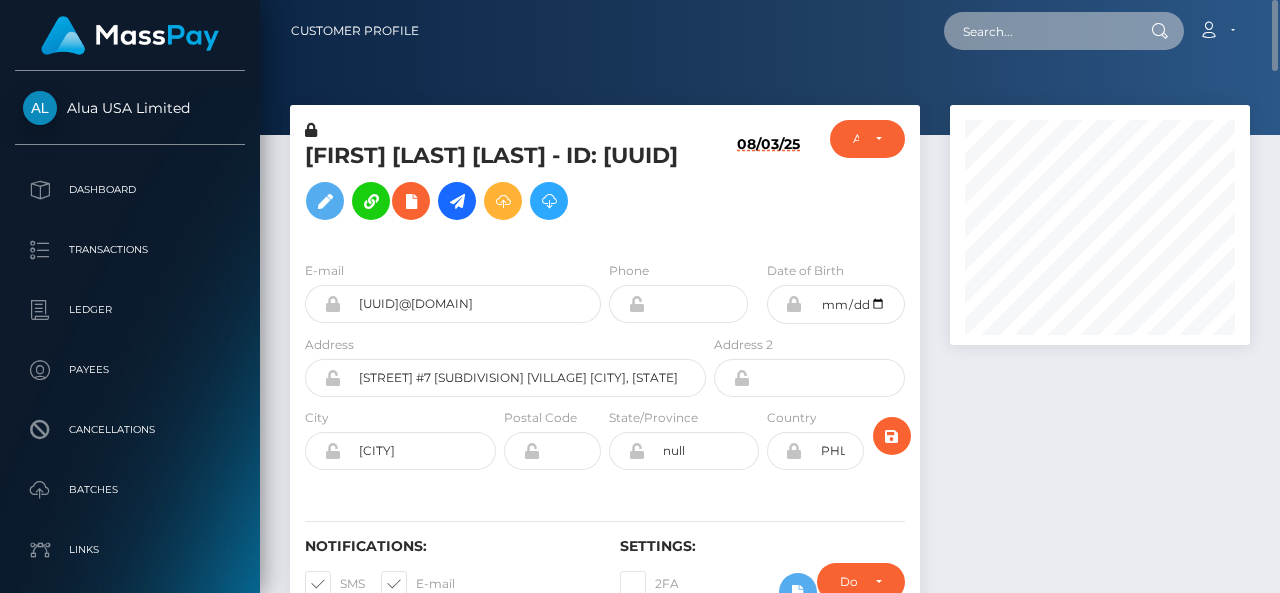 paste on "giulianabrondino.gb@gmail.com" 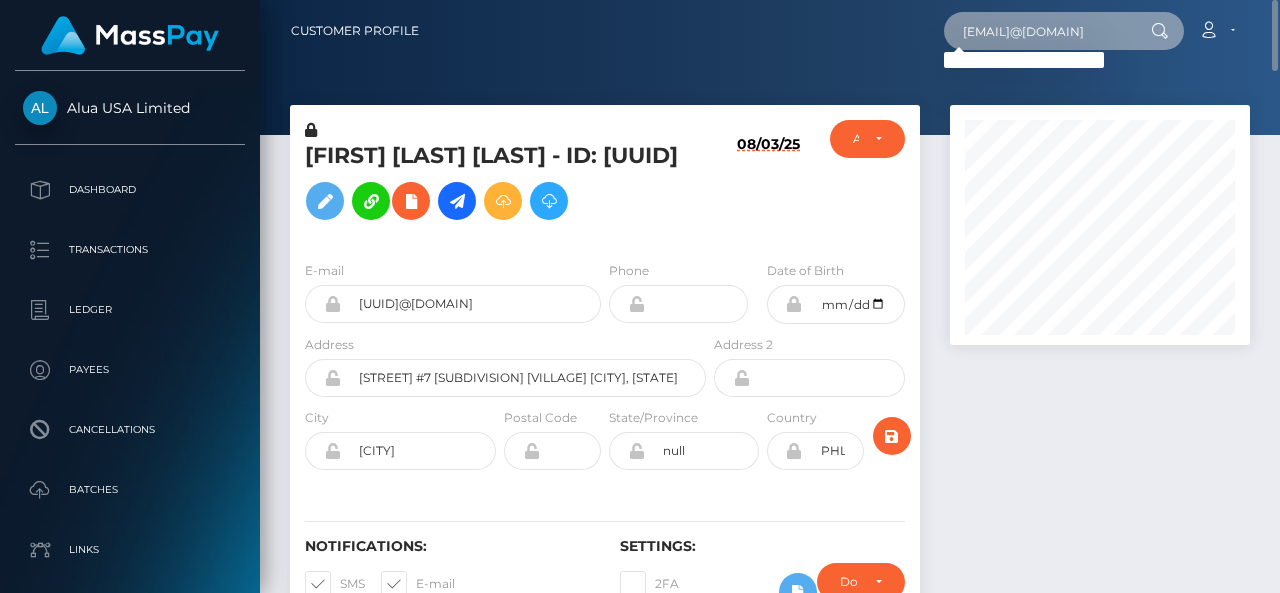scroll, scrollTop: 0, scrollLeft: 50, axis: horizontal 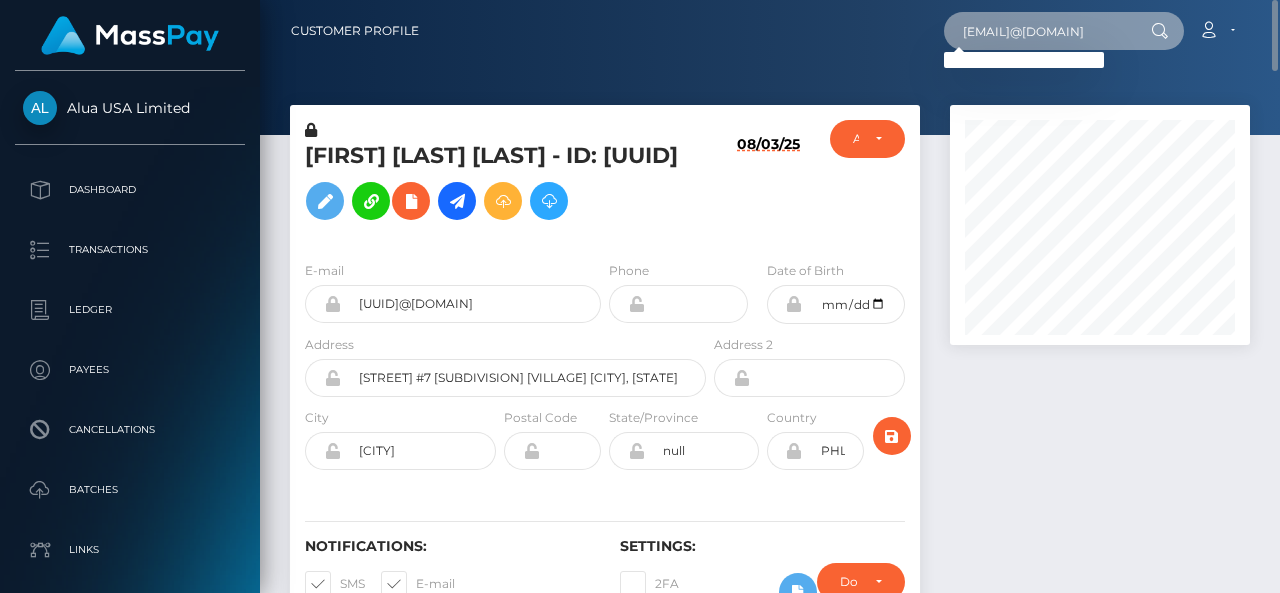 click on "giulianabrondino.gb@gmail.com" at bounding box center [1038, 31] 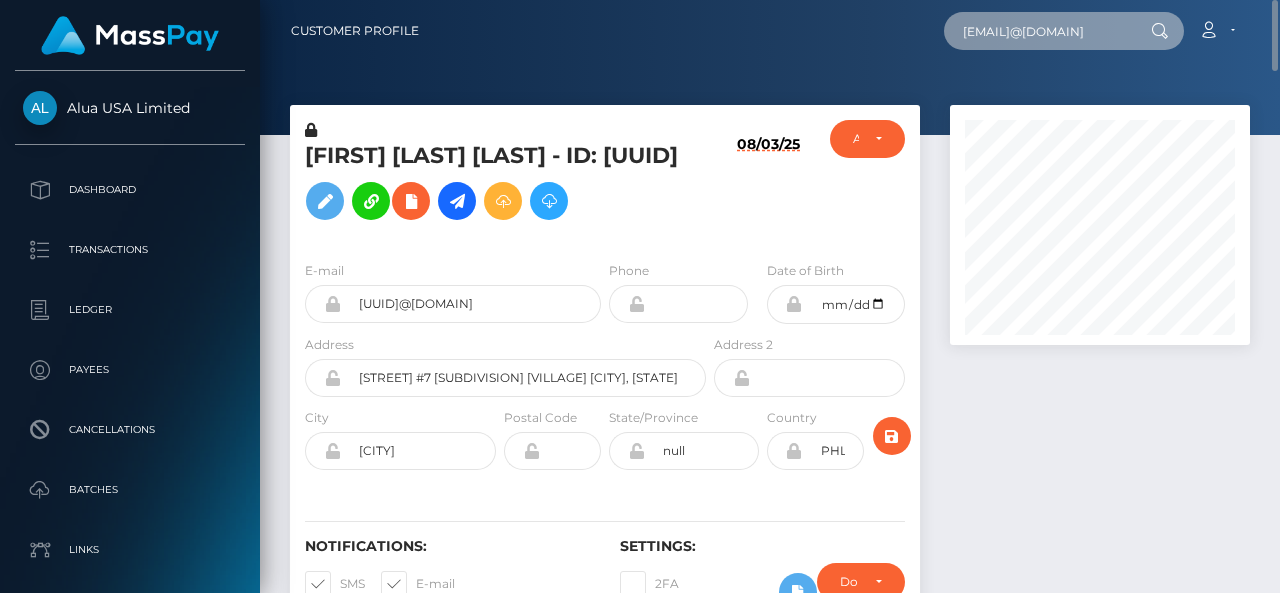 click on "giulianabrondino.gb@gmail.com" at bounding box center [1038, 31] 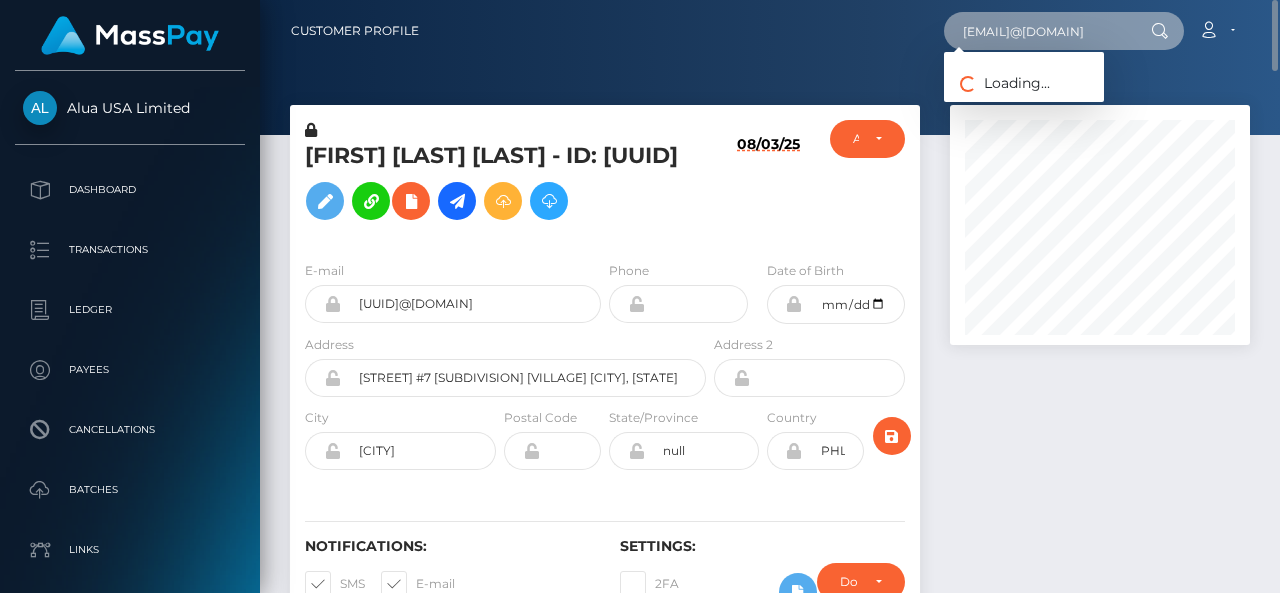 paste on "[EMAIL]" 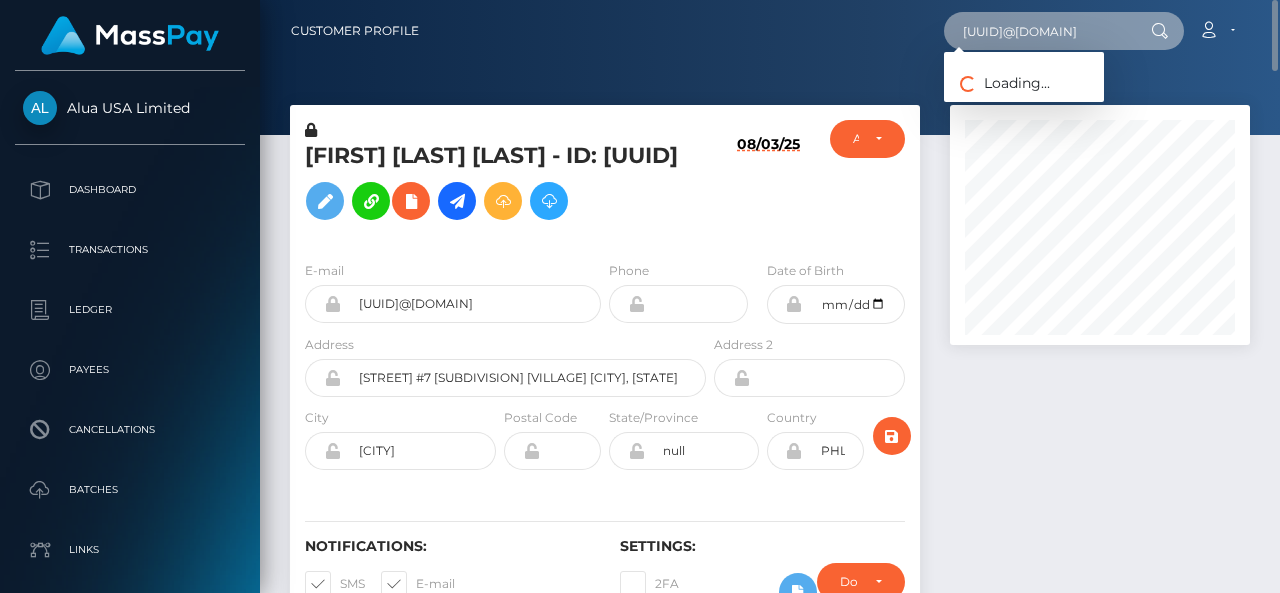 scroll, scrollTop: 0, scrollLeft: 76, axis: horizontal 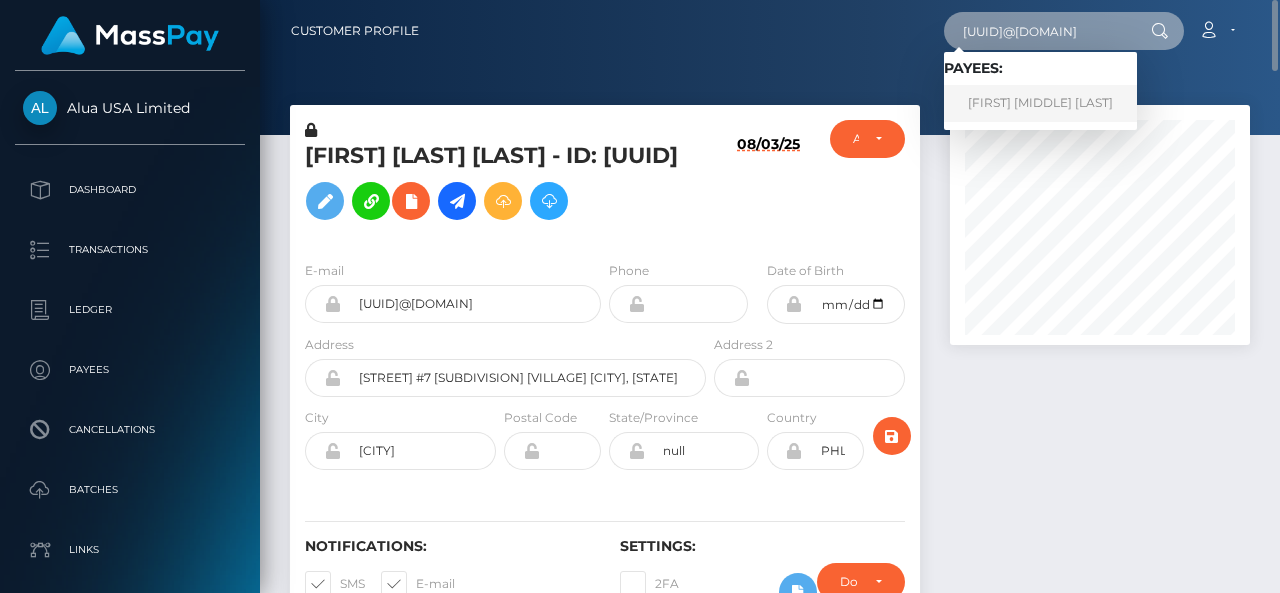type on "[EMAIL]" 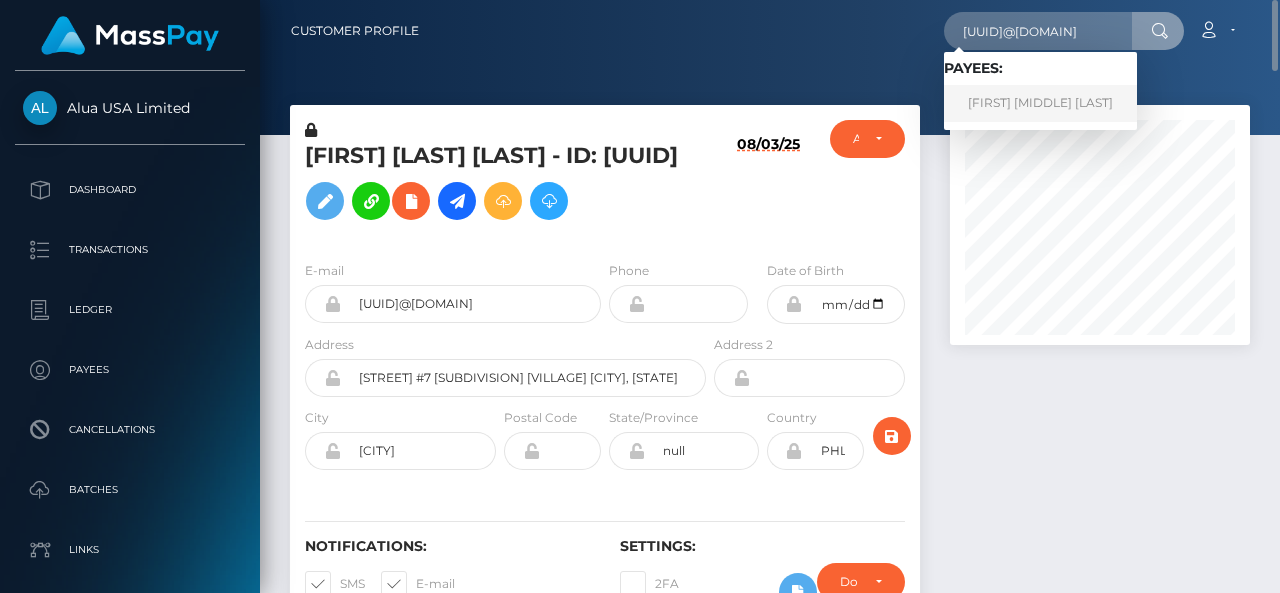 scroll, scrollTop: 0, scrollLeft: 0, axis: both 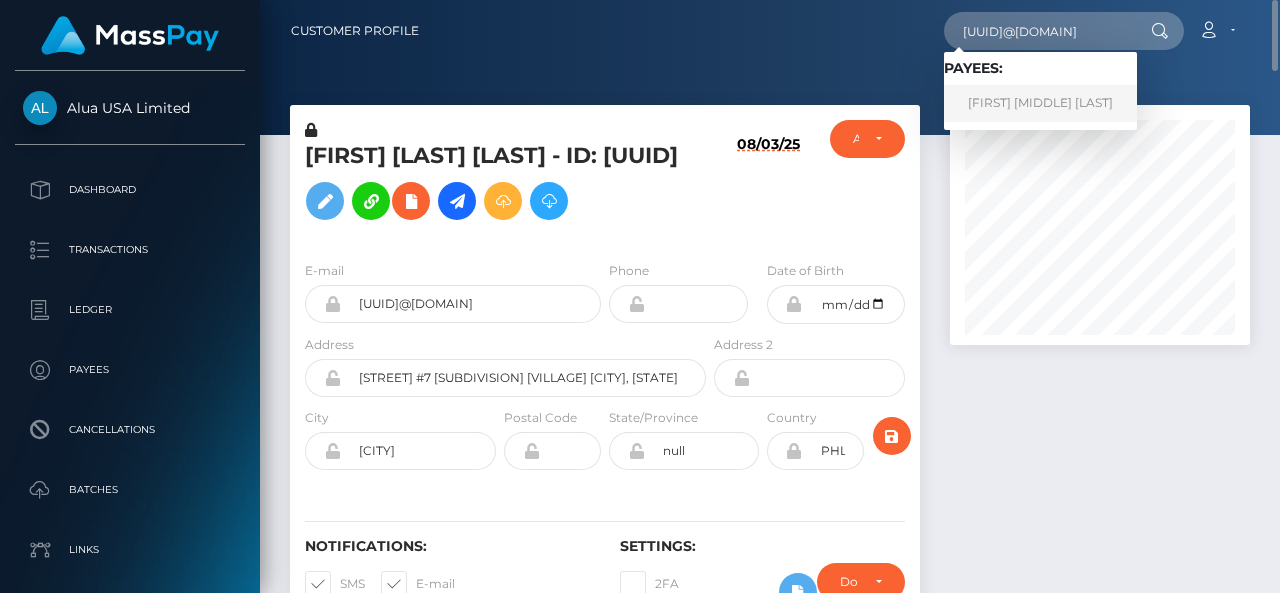 click on "GIULIANA YASMIN BRONDINO" at bounding box center (1040, 103) 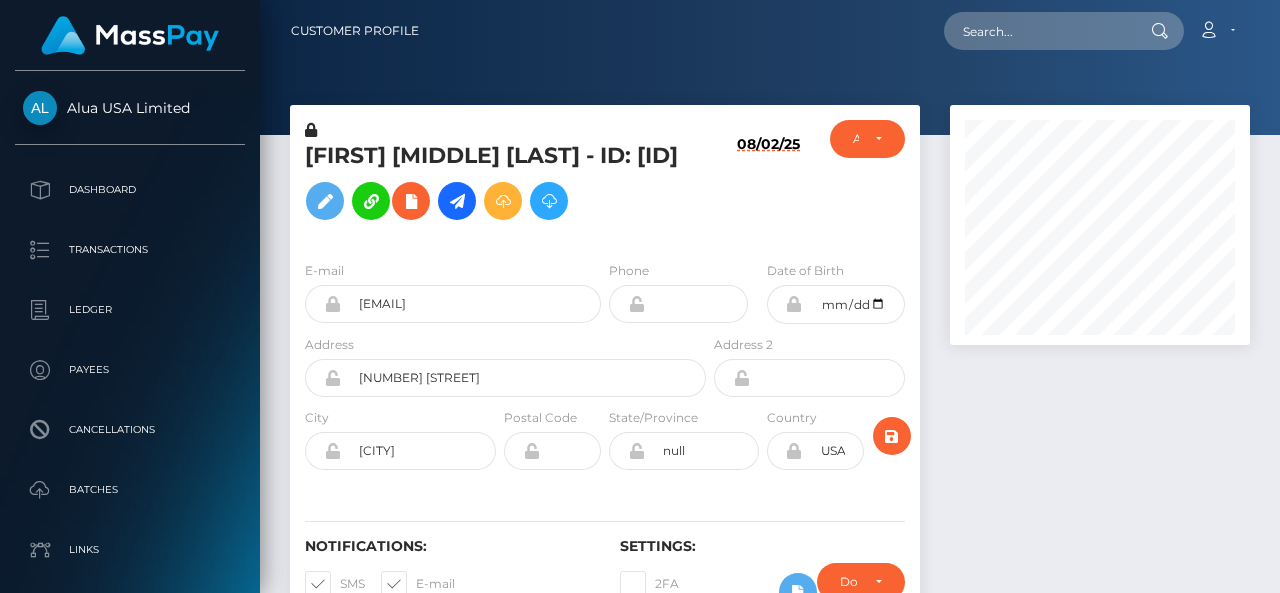scroll, scrollTop: 0, scrollLeft: 0, axis: both 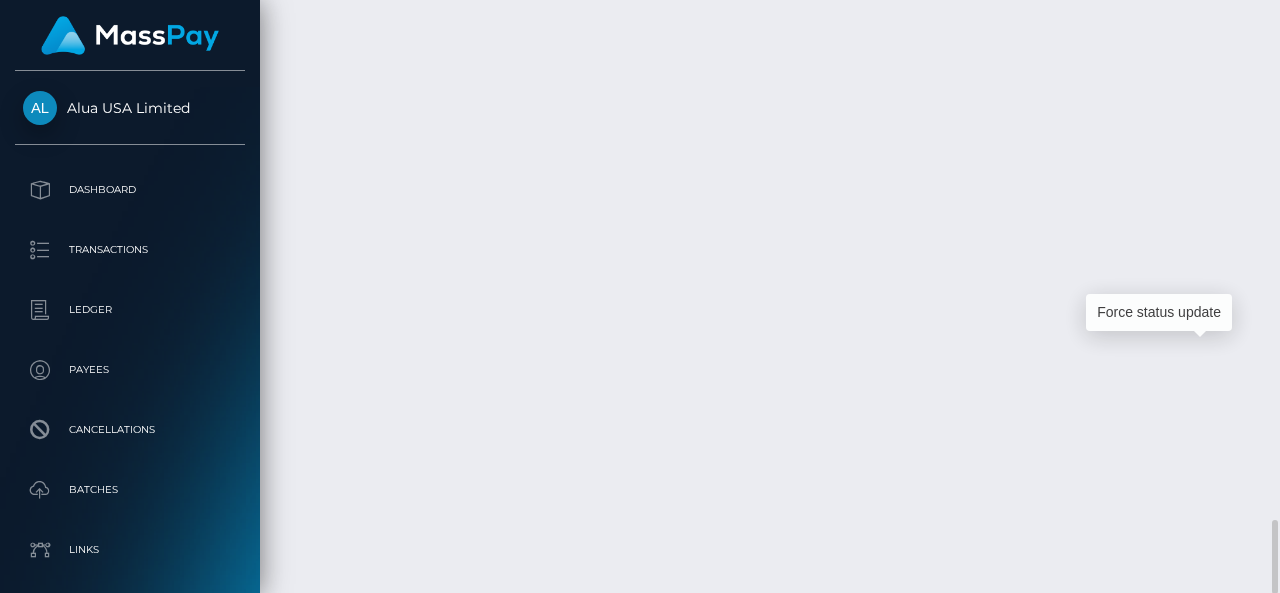 click at bounding box center [1209, -828] 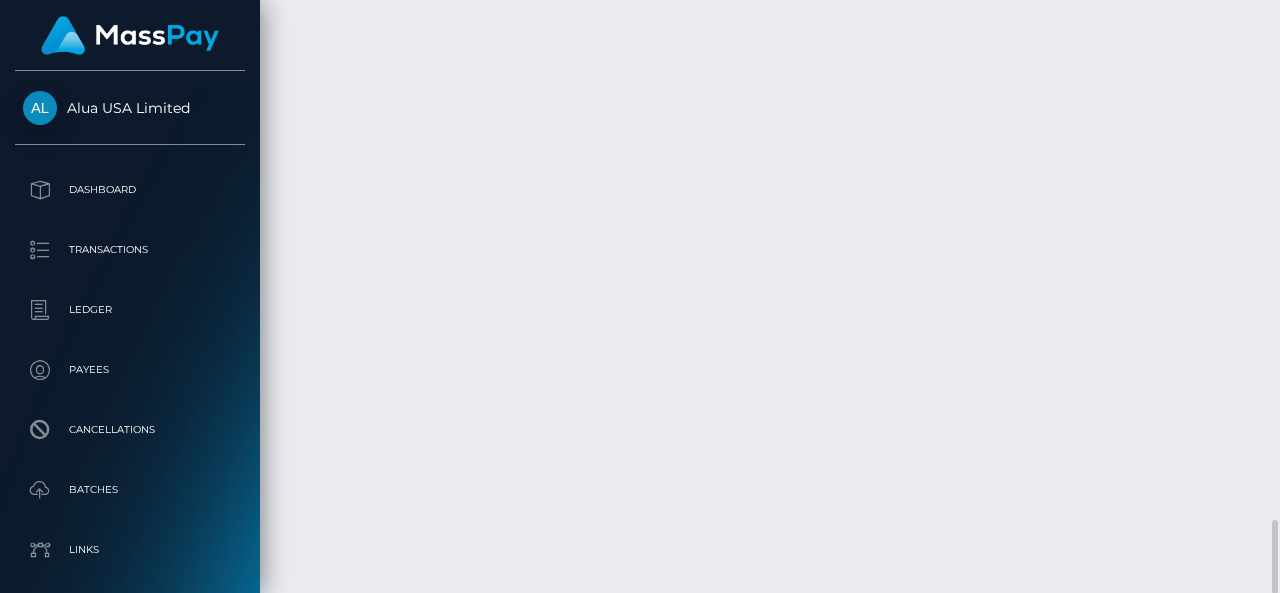 scroll, scrollTop: 240, scrollLeft: 300, axis: both 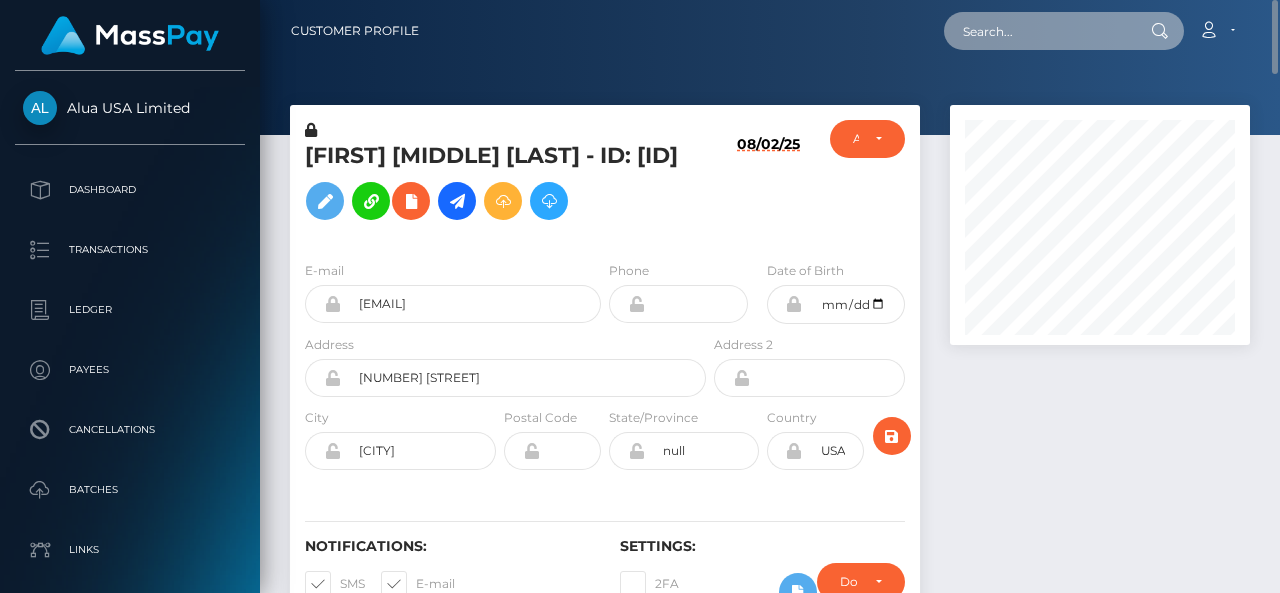 click at bounding box center [1038, 31] 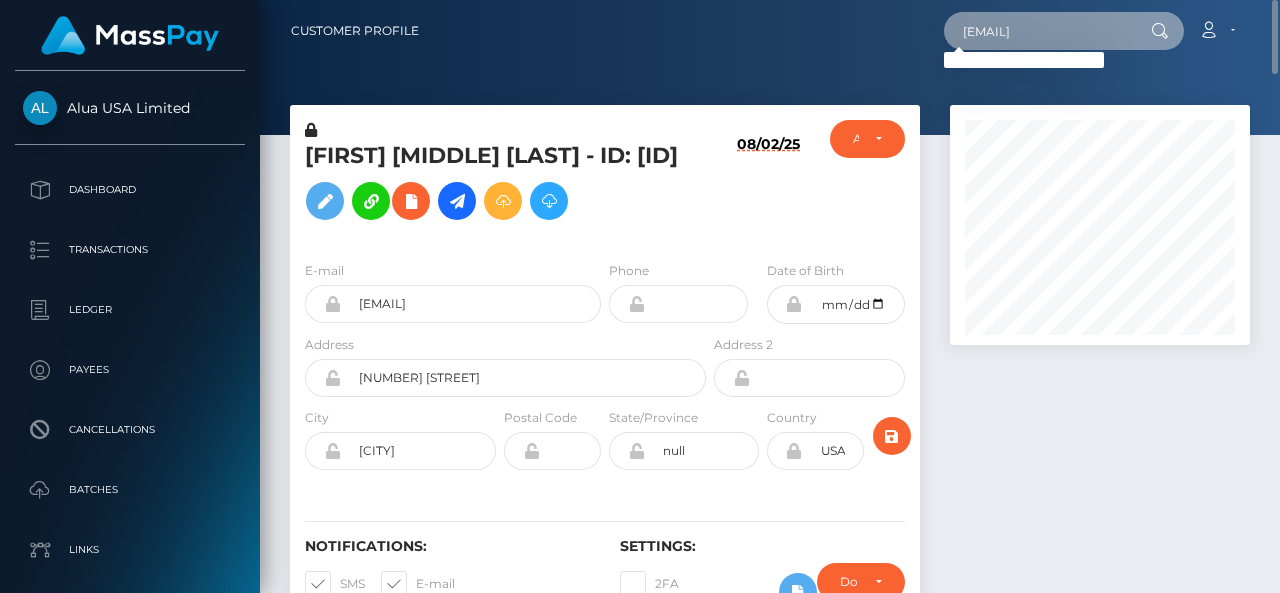 click on "[EMAIL]" at bounding box center [1038, 31] 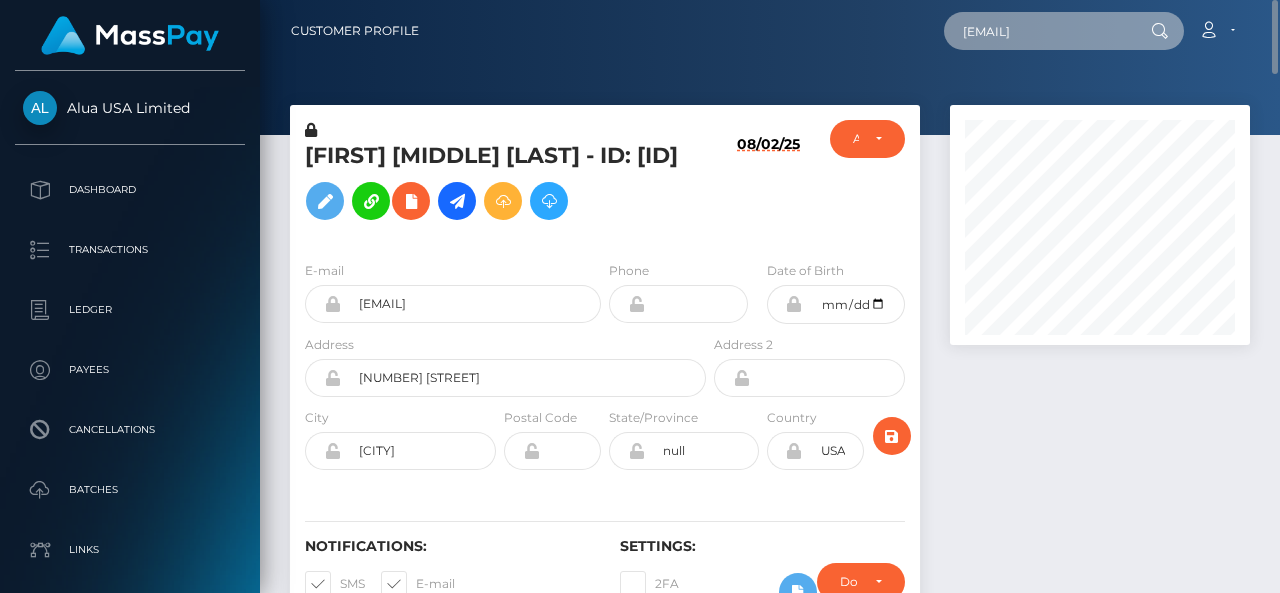 click on "[EMAIL]" at bounding box center (1038, 31) 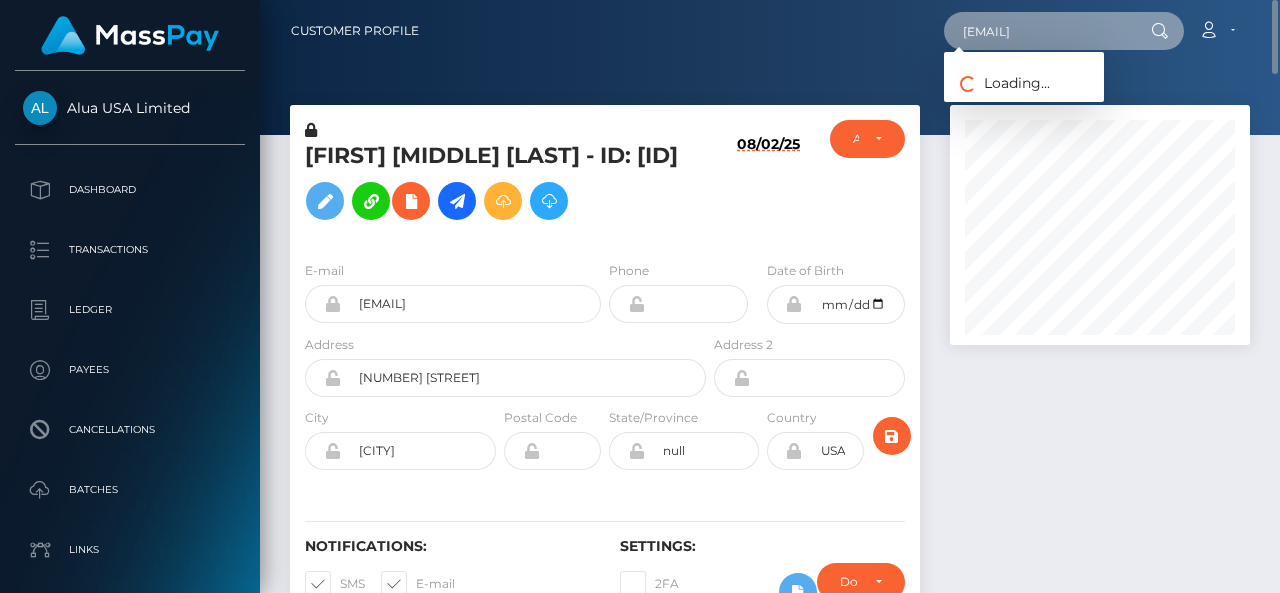 paste on "sales" 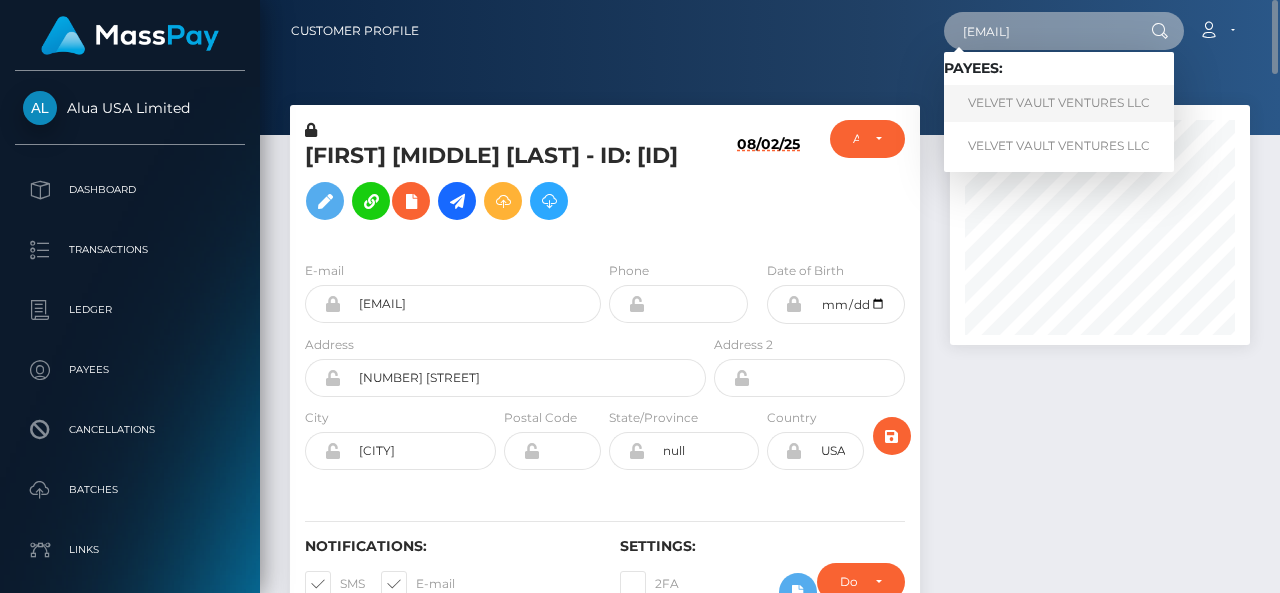 type on "[EMAIL]" 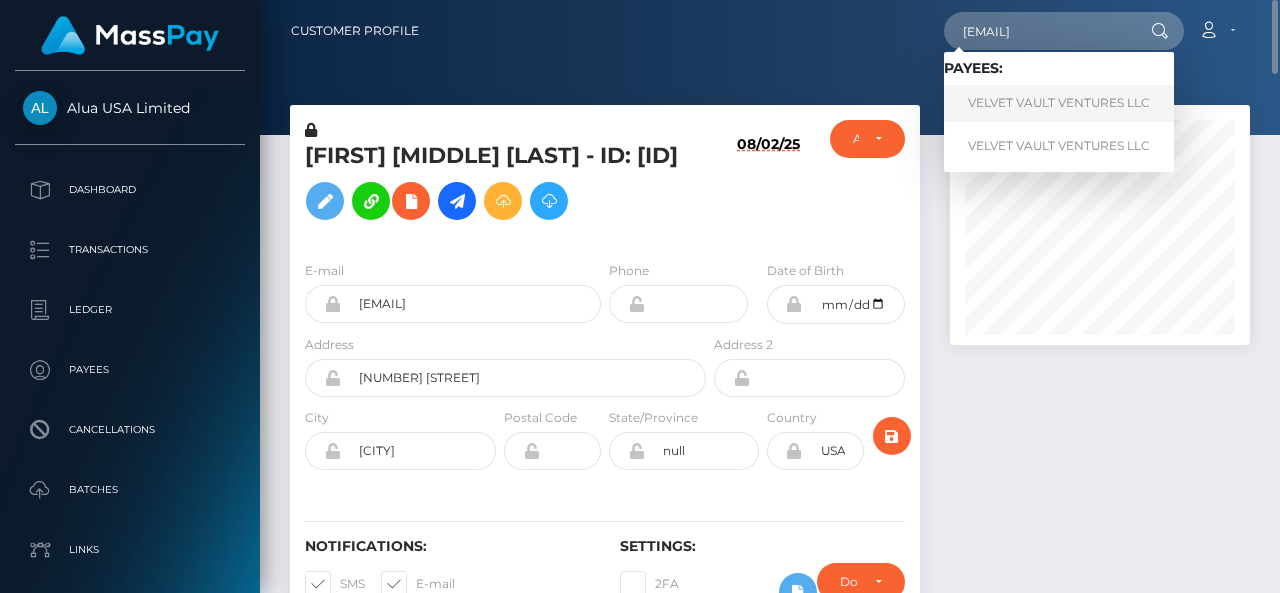 click on "VELVET VAULT VENTURES LLC" at bounding box center (1059, 103) 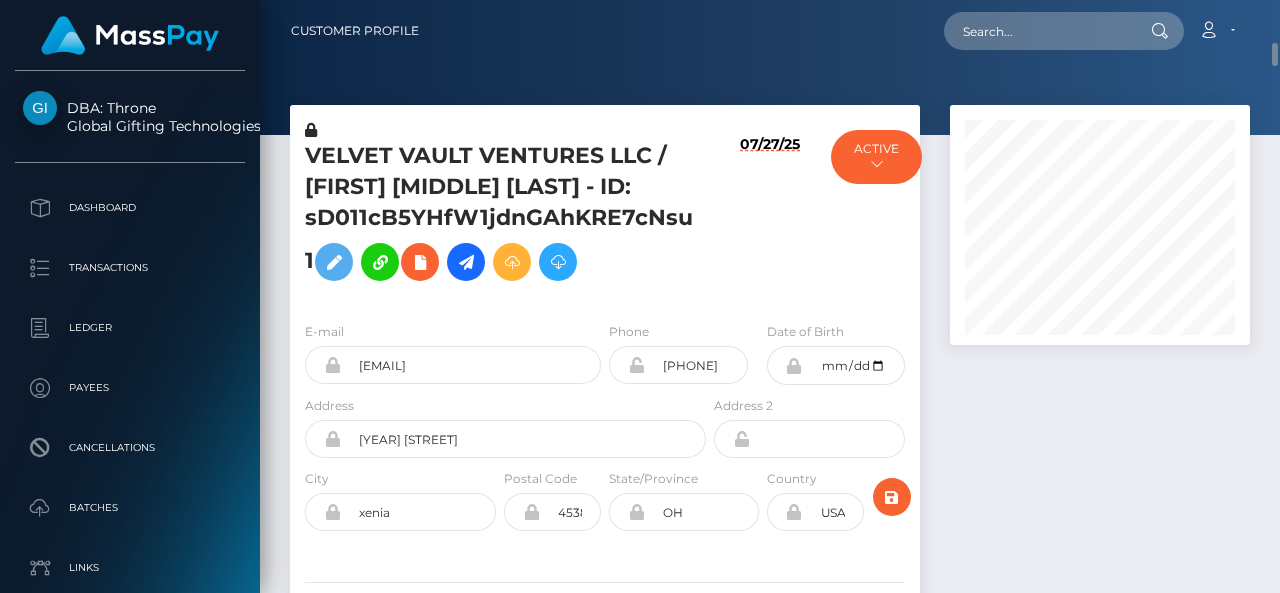 scroll, scrollTop: 0, scrollLeft: 0, axis: both 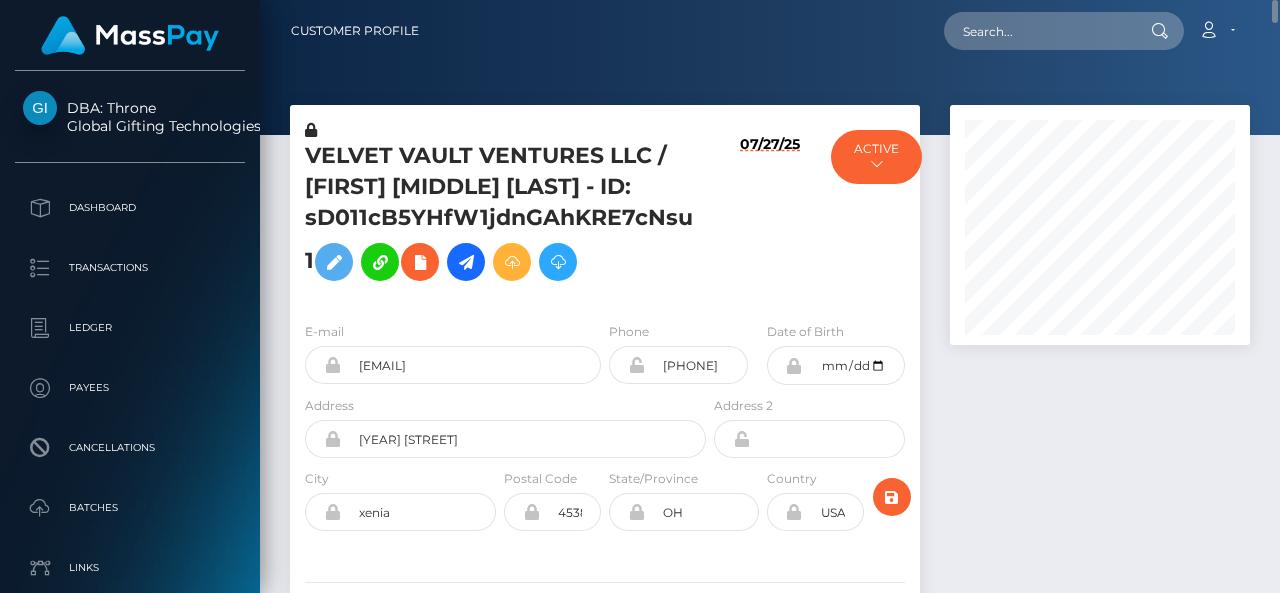click on "VELVET VAULT VENTURES LLC  / [FIRST] [MIDDLE] [LAST]
- ID: sD011cB5YHfW1jdnGAhKRE7cNsu1" at bounding box center (500, 216) 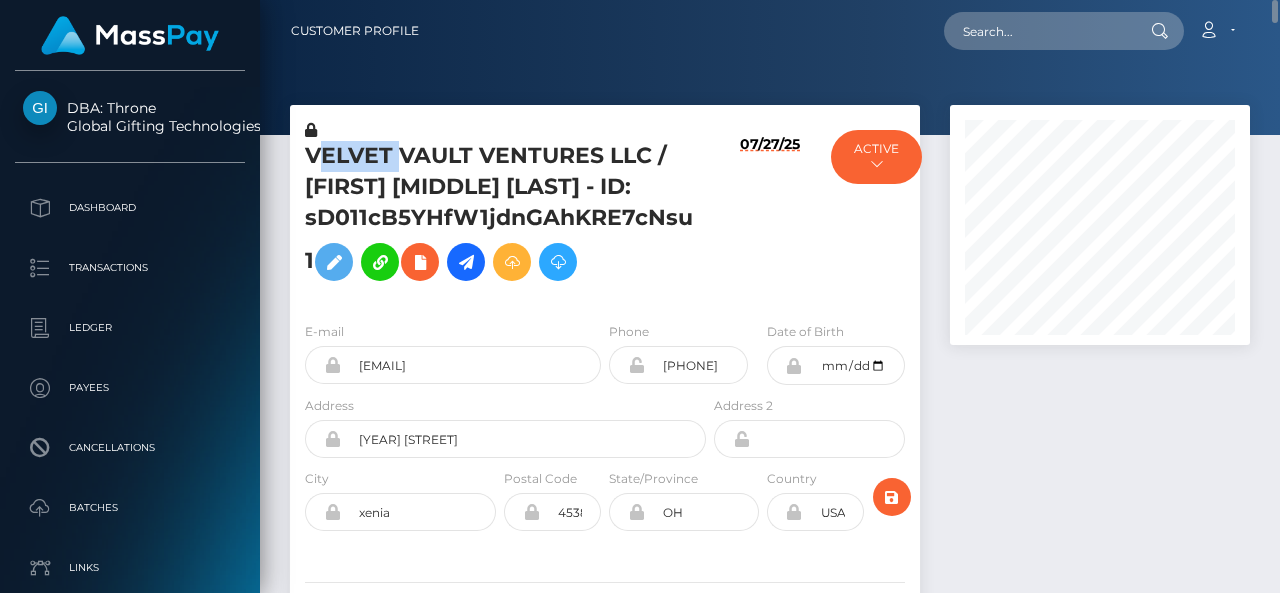 click on "VELVET VAULT VENTURES LLC  / [FIRST] [MIDDLE] [LAST]
- ID: sD011cB5YHfW1jdnGAhKRE7cNsu1" at bounding box center [500, 216] 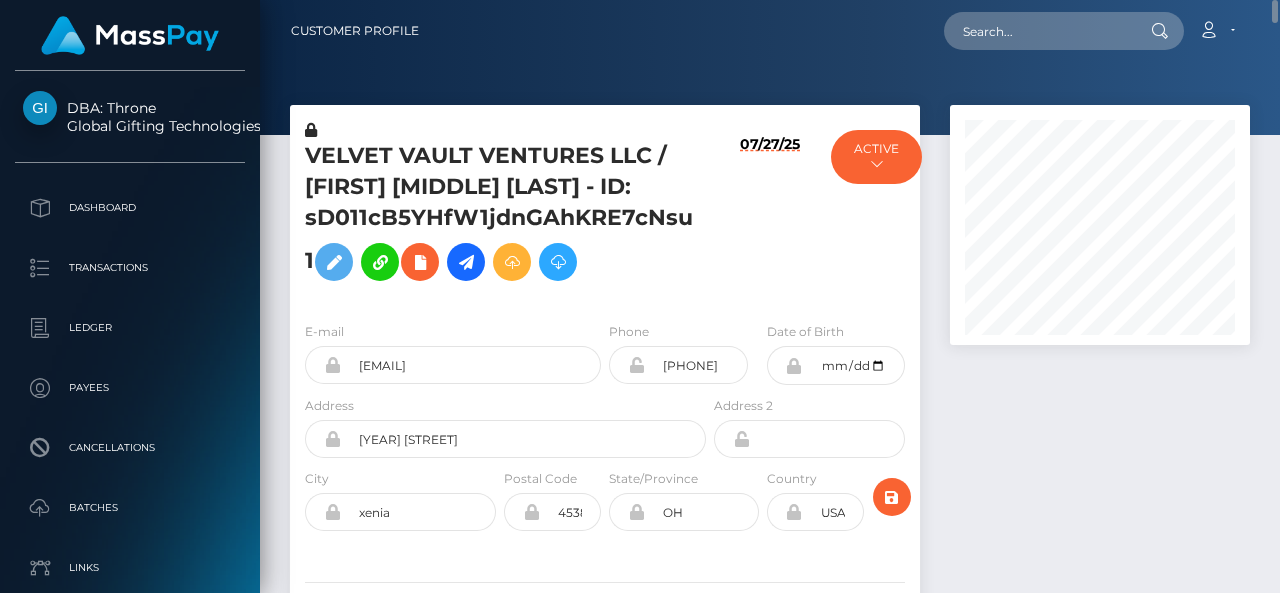 click at bounding box center (770, 67) 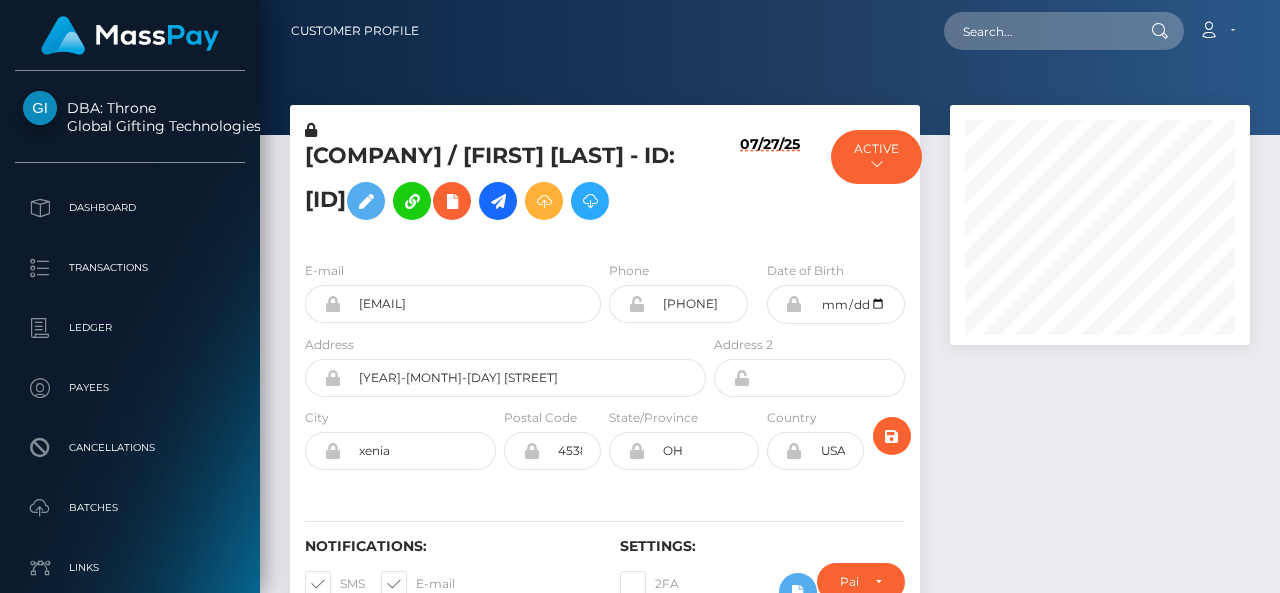scroll, scrollTop: 0, scrollLeft: 0, axis: both 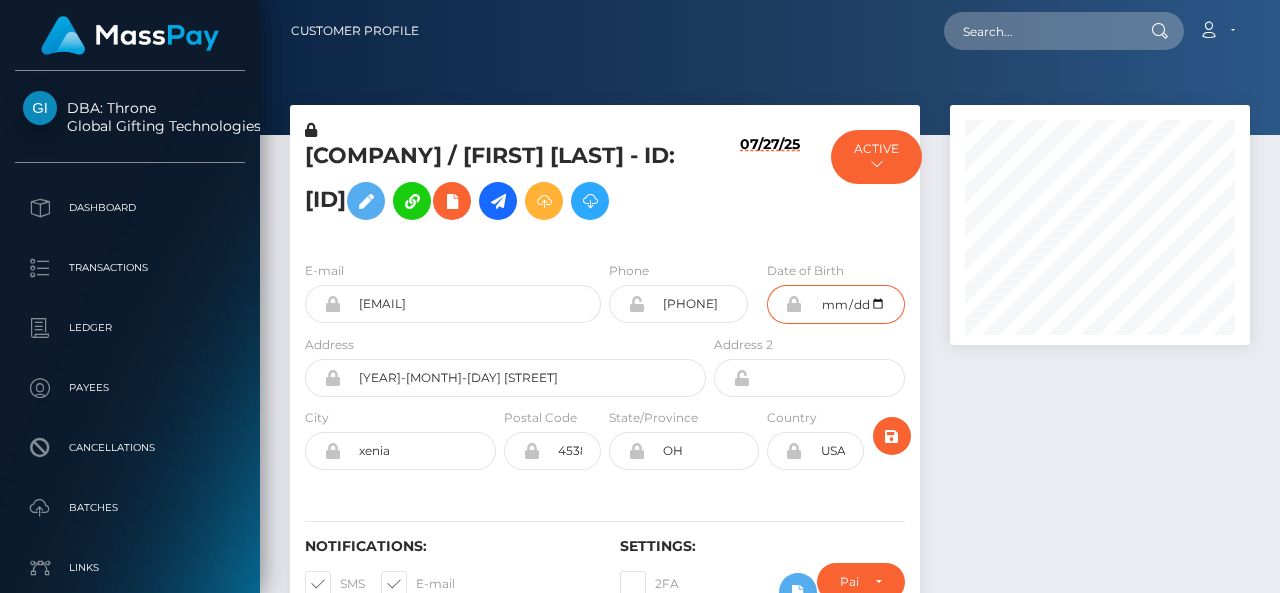 click on "[YEAR]-[MM]-[DD]" at bounding box center [854, 304] 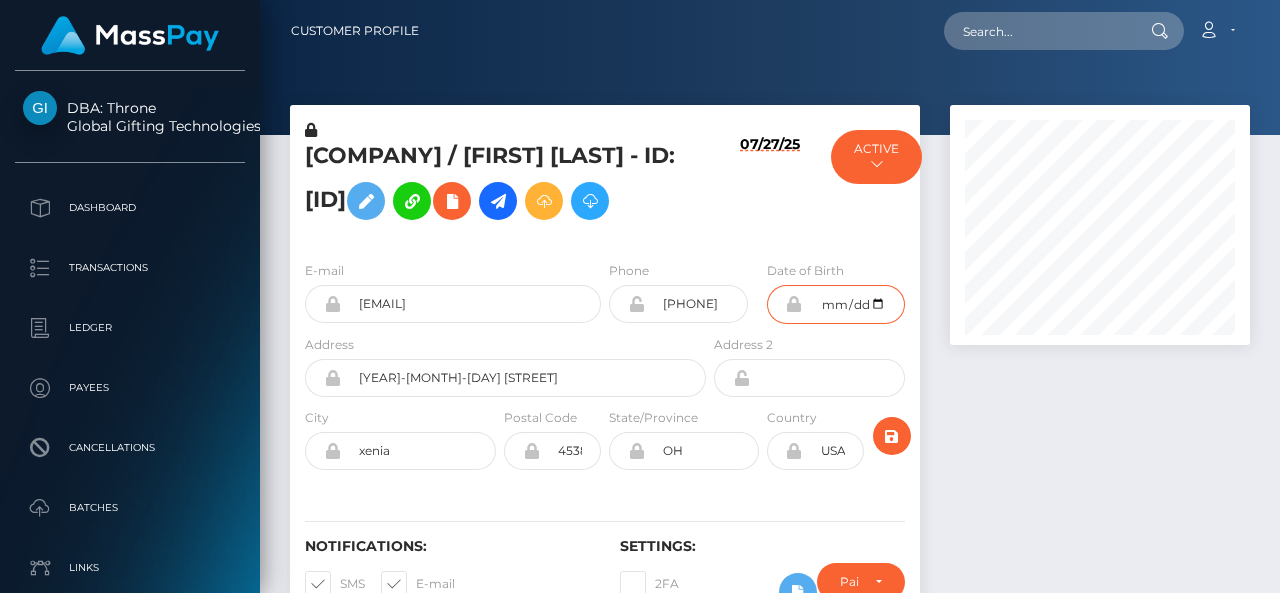 click on "[YEAR]-[MM]-[DD]" at bounding box center [854, 304] 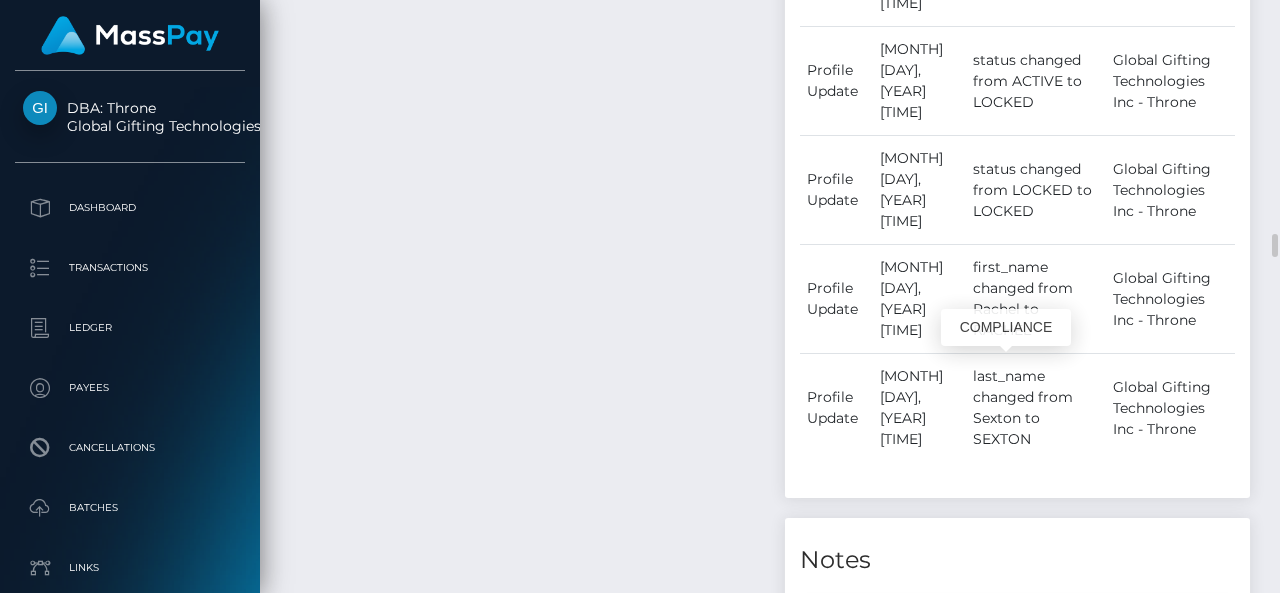 scroll, scrollTop: 2319, scrollLeft: 0, axis: vertical 